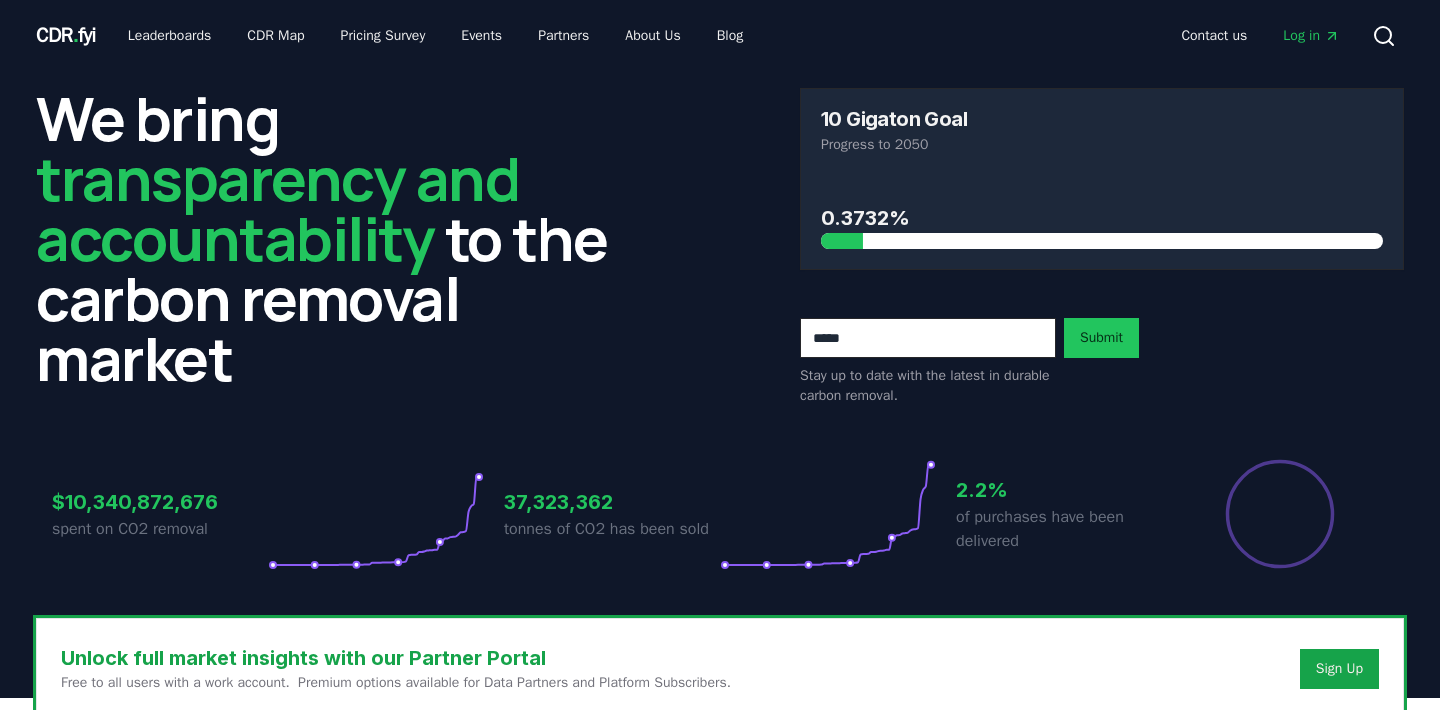 scroll, scrollTop: 0, scrollLeft: 0, axis: both 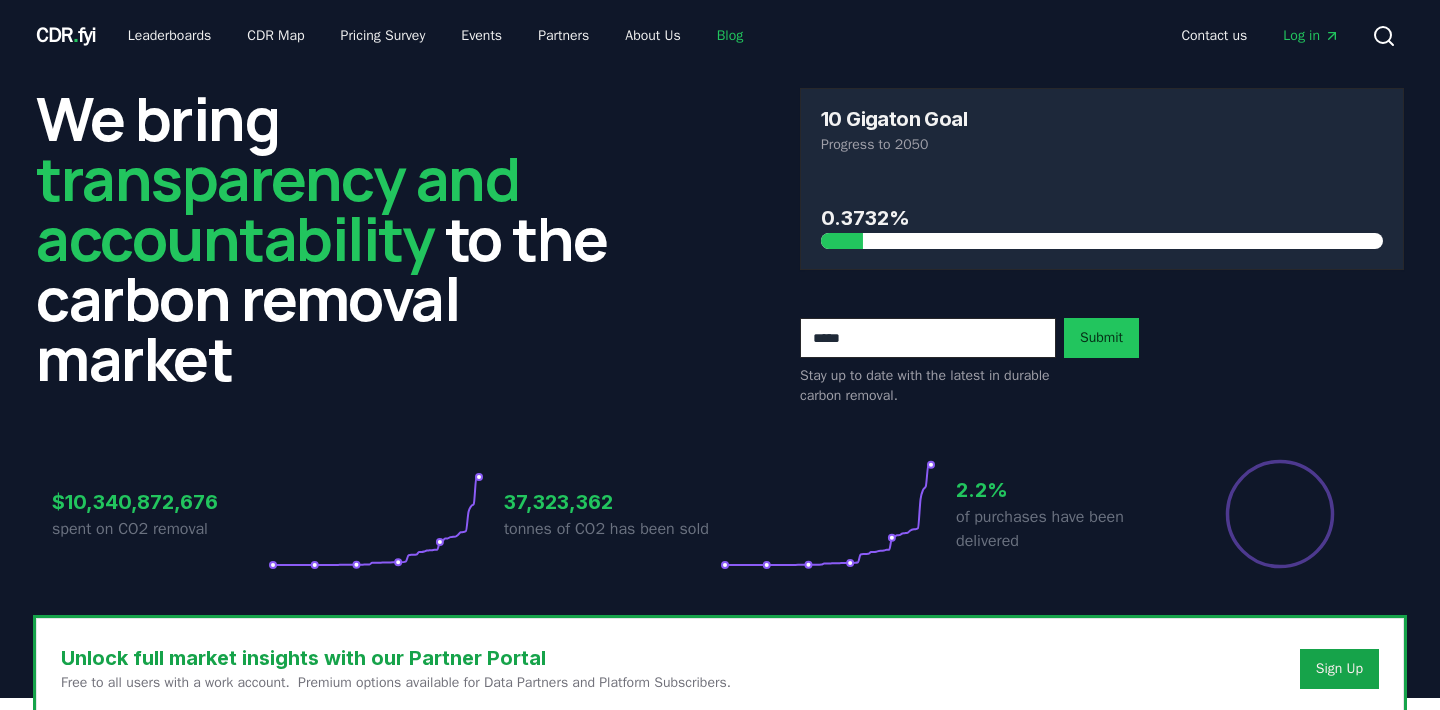 click on "Blog" at bounding box center (730, 36) 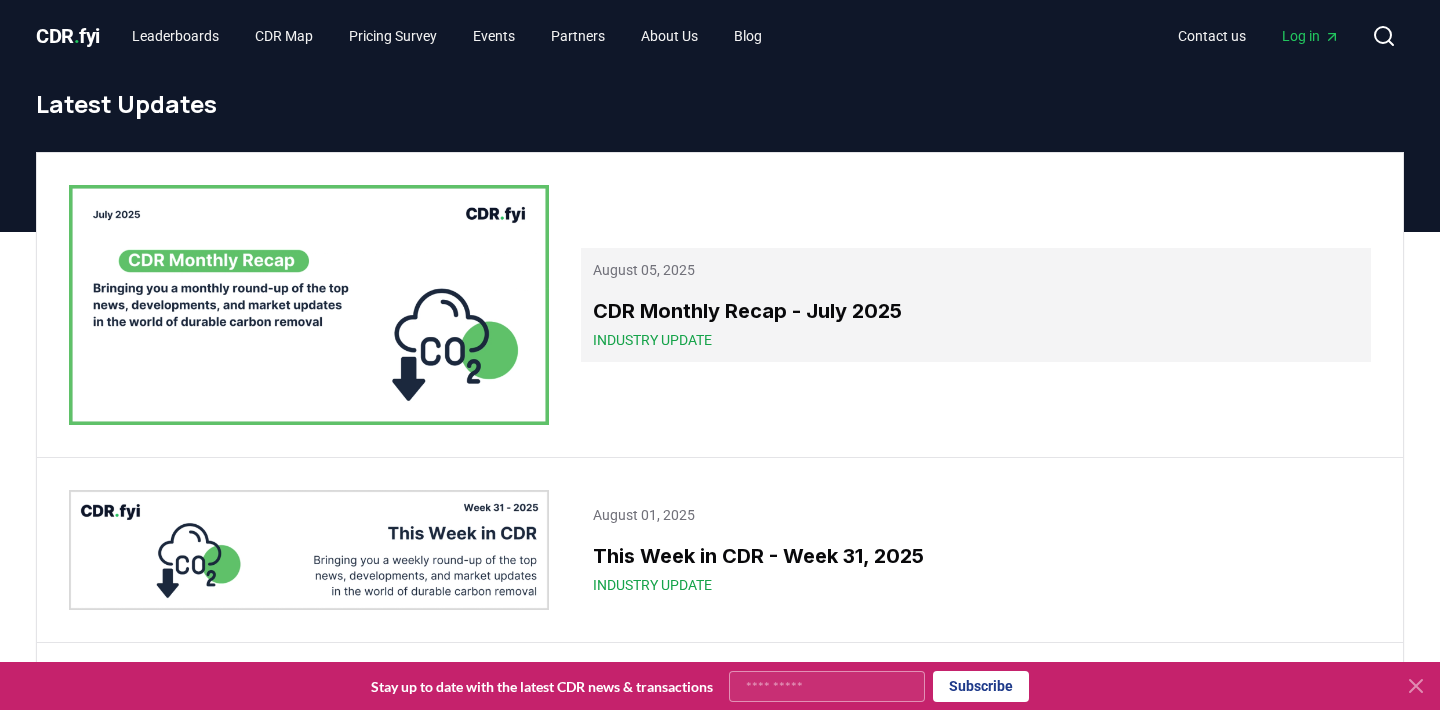 click on "CDR Monthly Recap - July 2025" at bounding box center [976, 311] 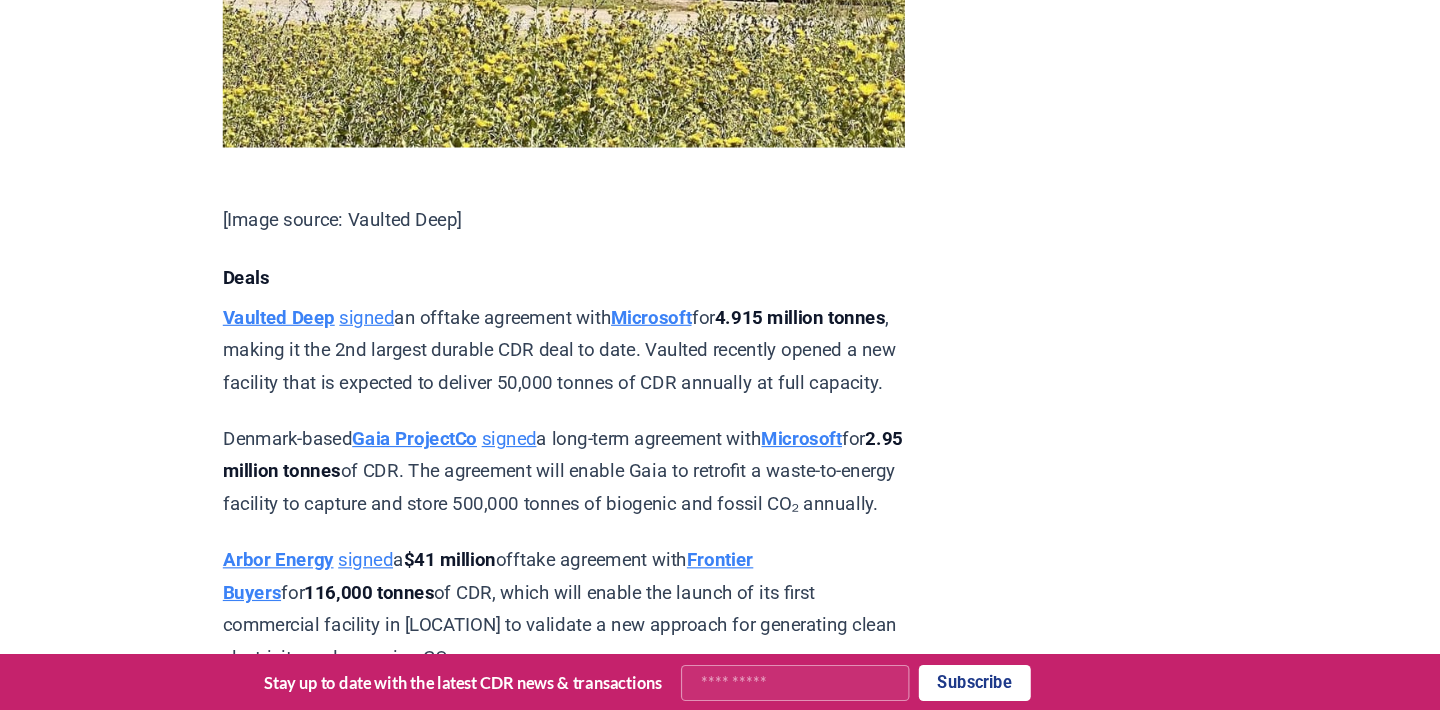 scroll, scrollTop: 1584, scrollLeft: 0, axis: vertical 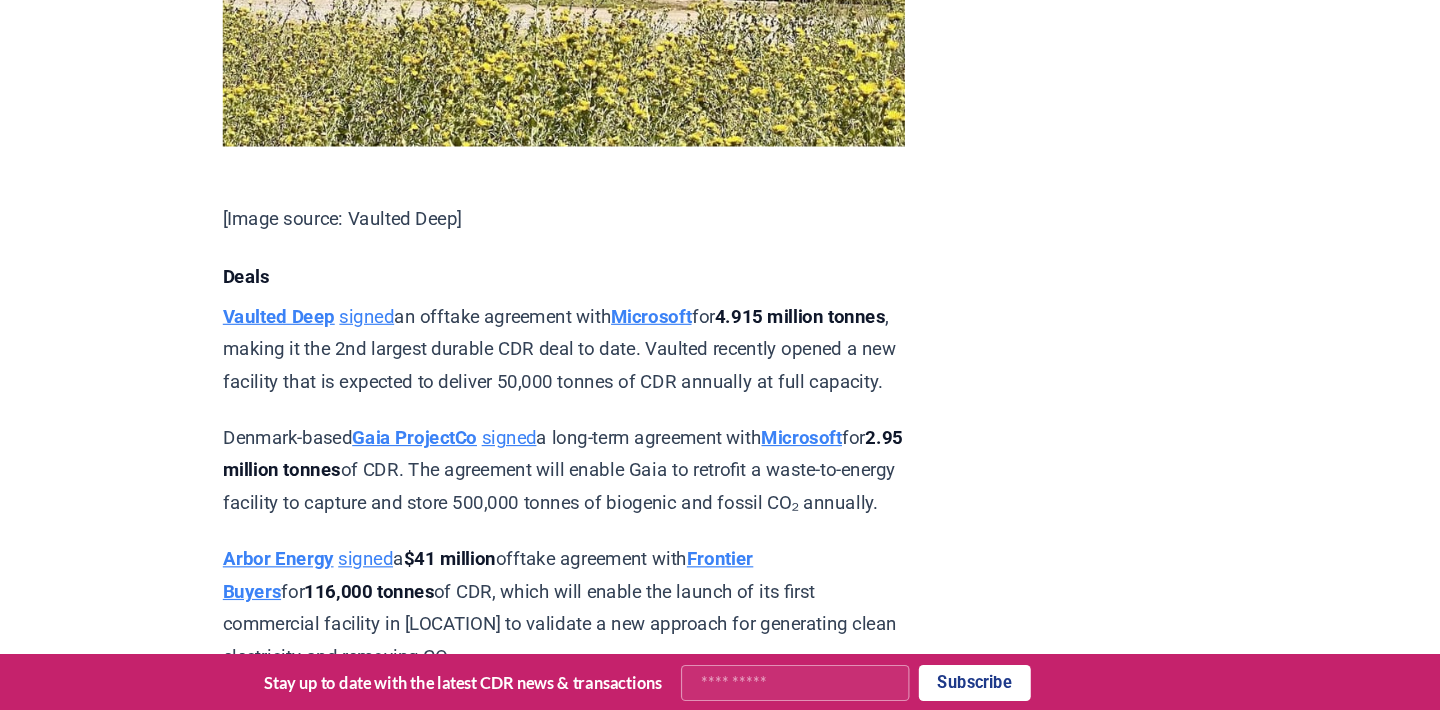 click on "Vaulted Deep" at bounding box center [384, 371] 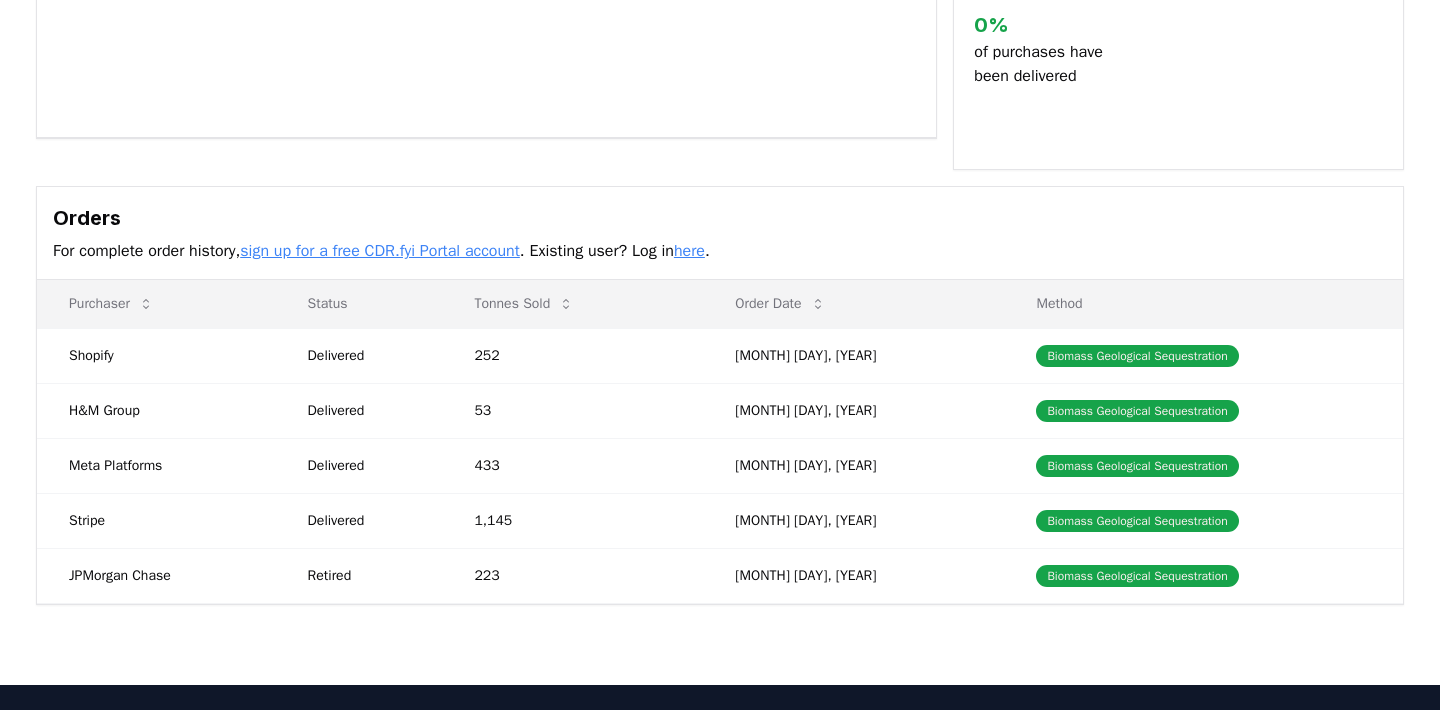 scroll, scrollTop: 0, scrollLeft: 0, axis: both 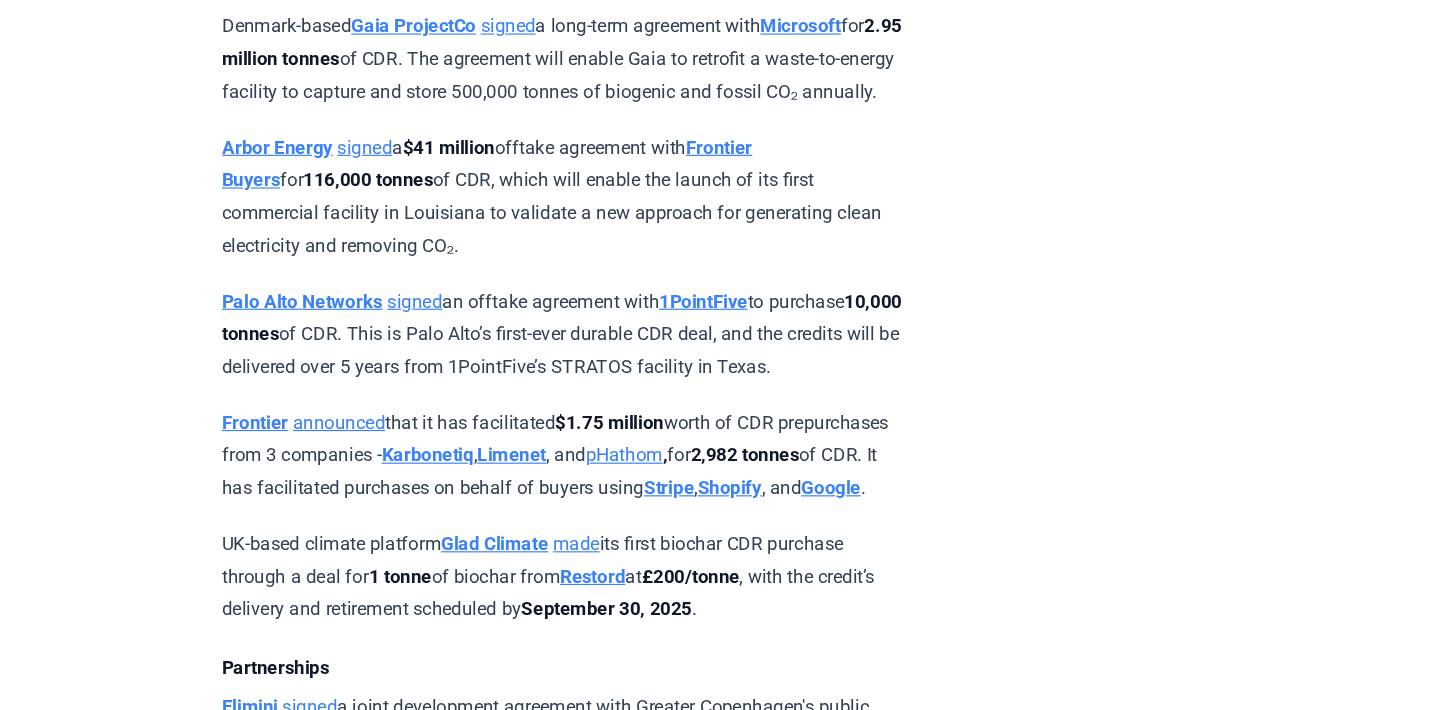 click on "Frontier Buyers" at bounding box center [563, 140] 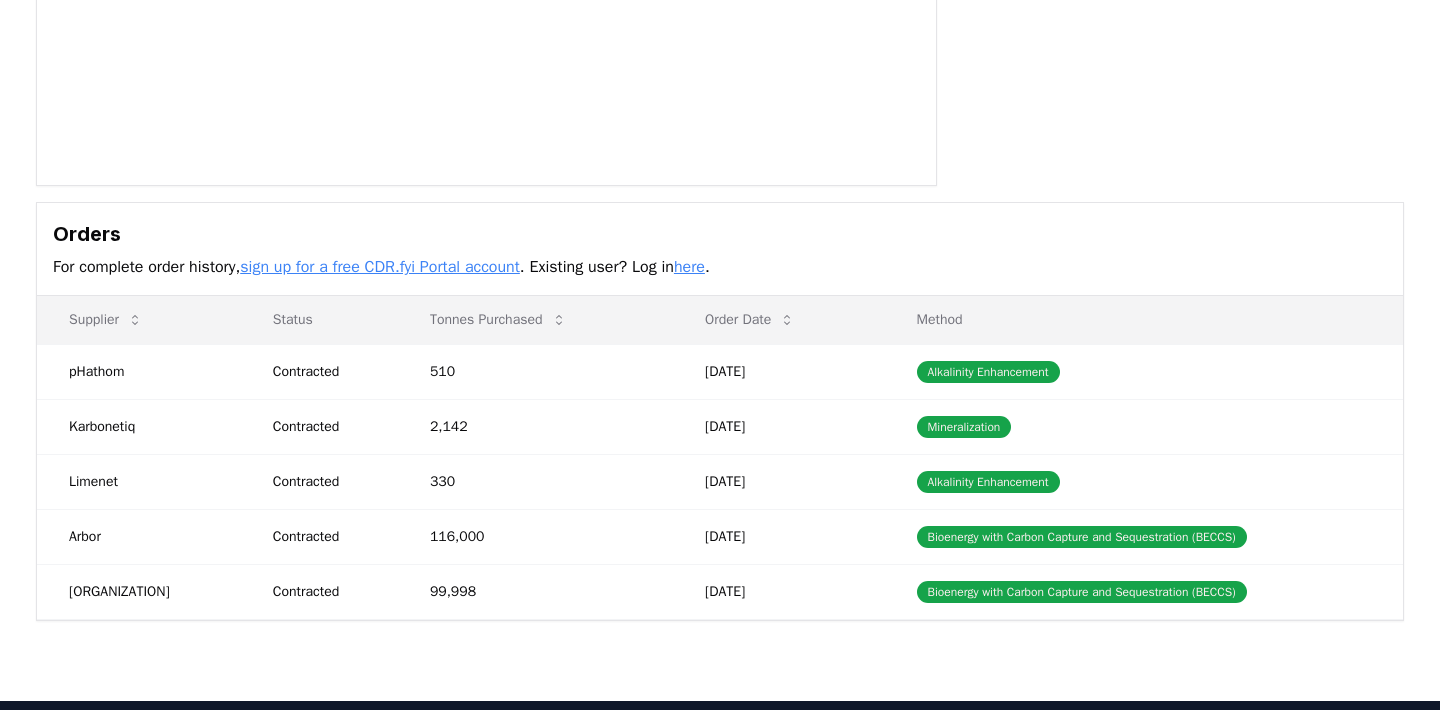 scroll, scrollTop: 401, scrollLeft: 0, axis: vertical 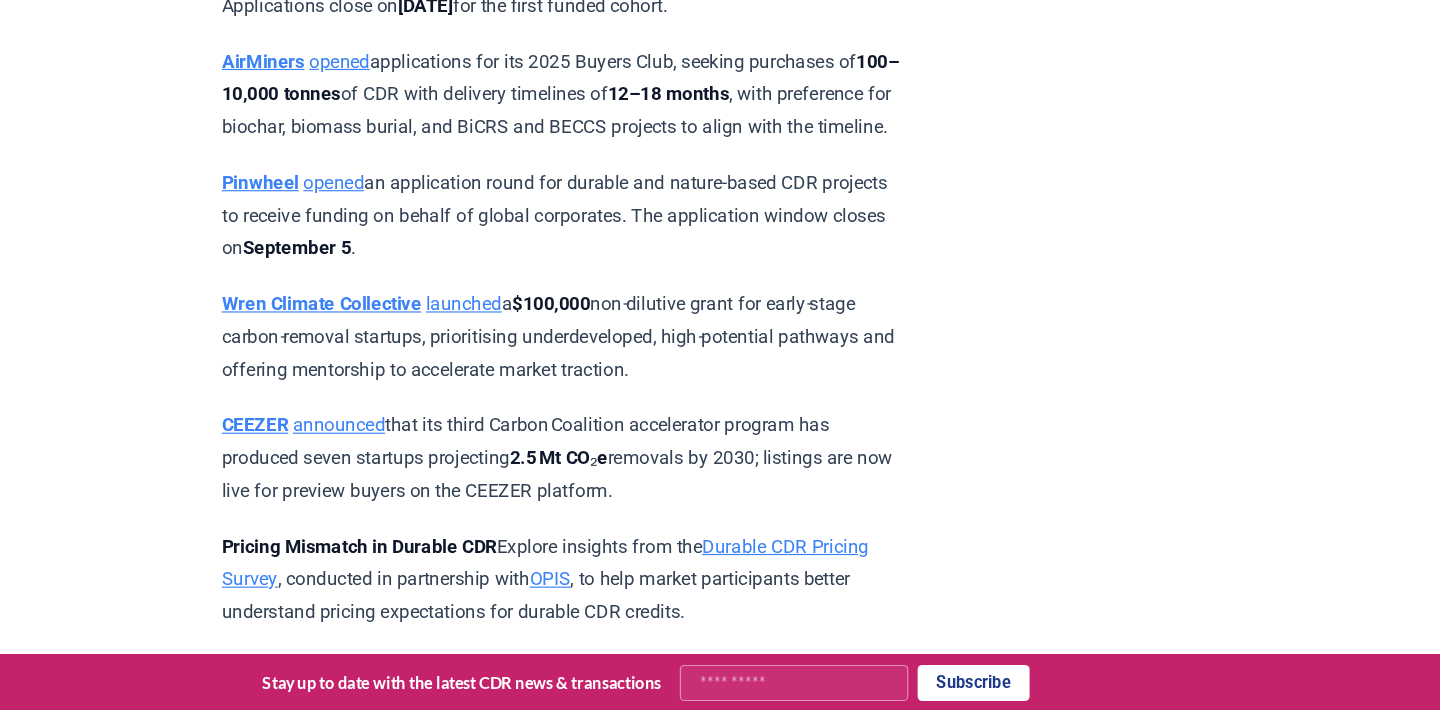 click on "opened" at bounding box center [432, 257] 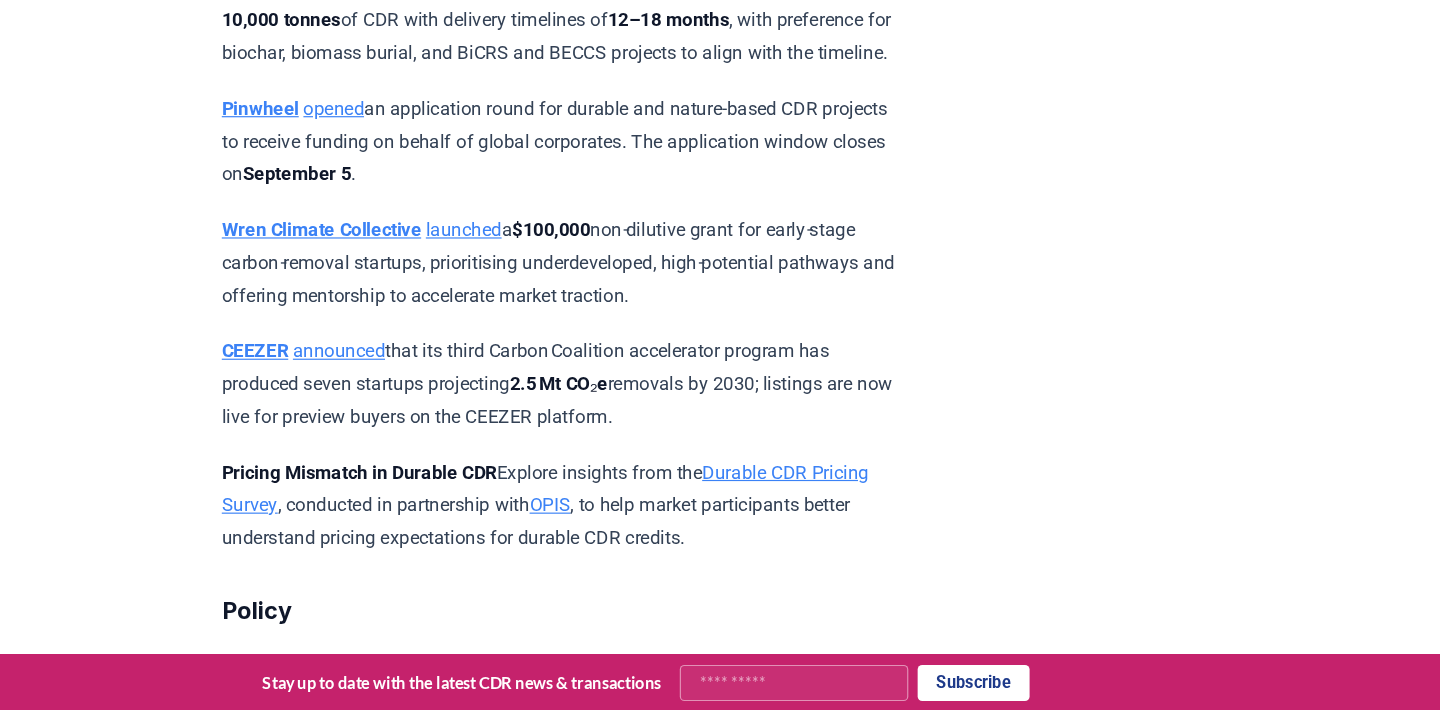 scroll, scrollTop: 5767, scrollLeft: 0, axis: vertical 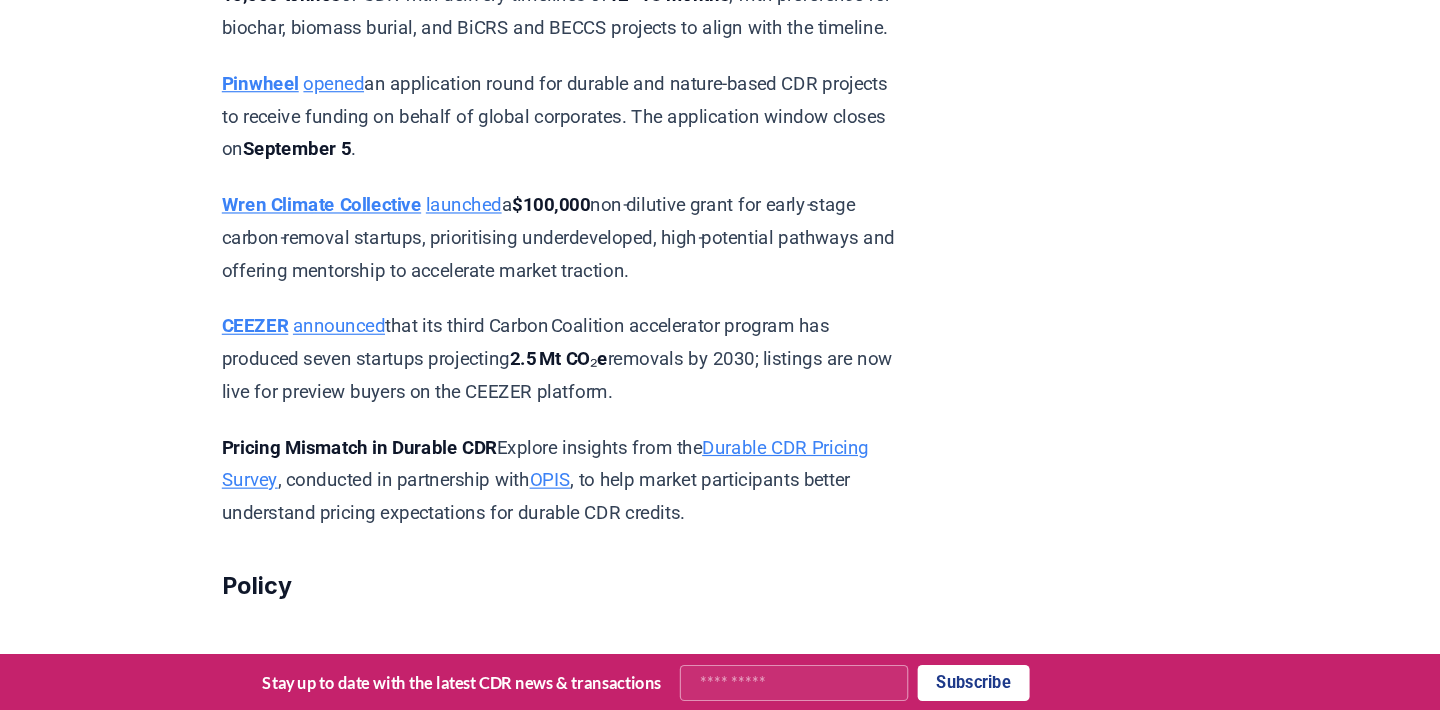 click on "Wren Climate Collective" at bounding box center [421, 276] 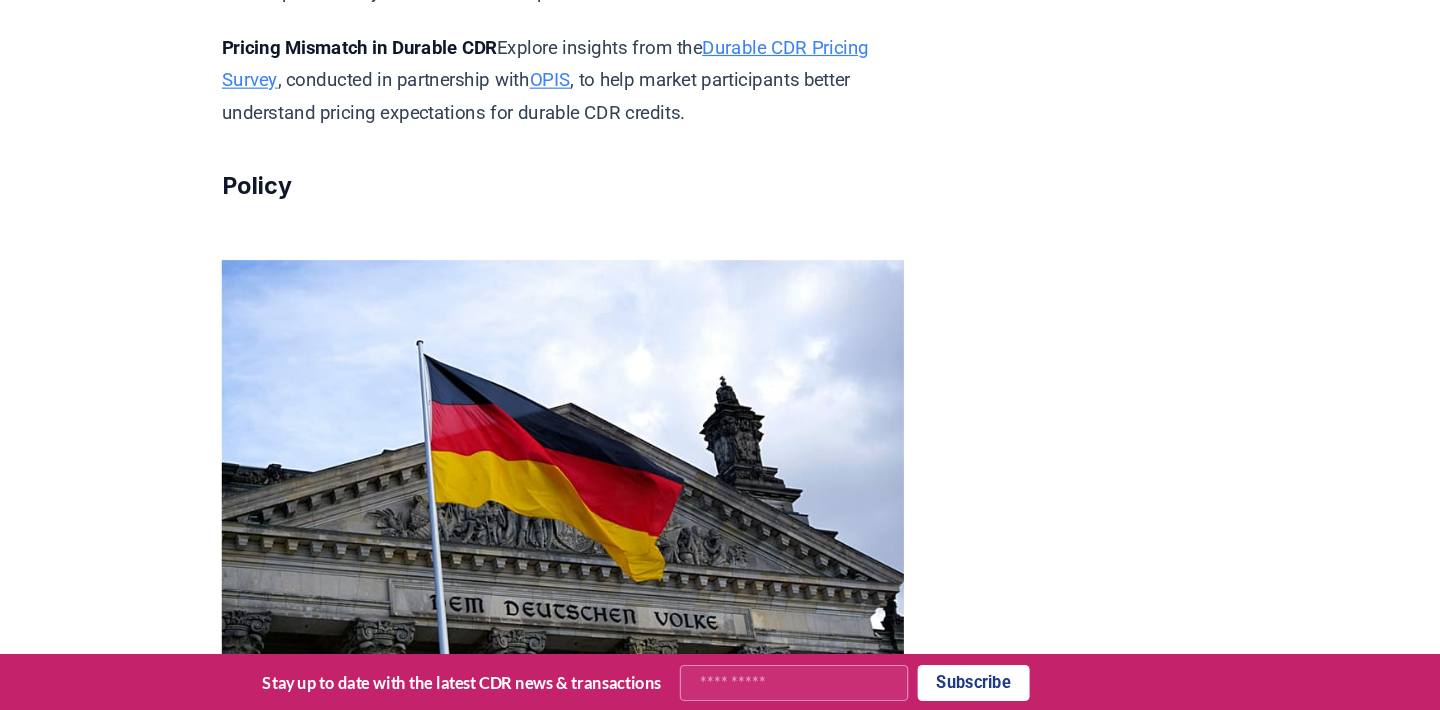 scroll, scrollTop: 6110, scrollLeft: 0, axis: vertical 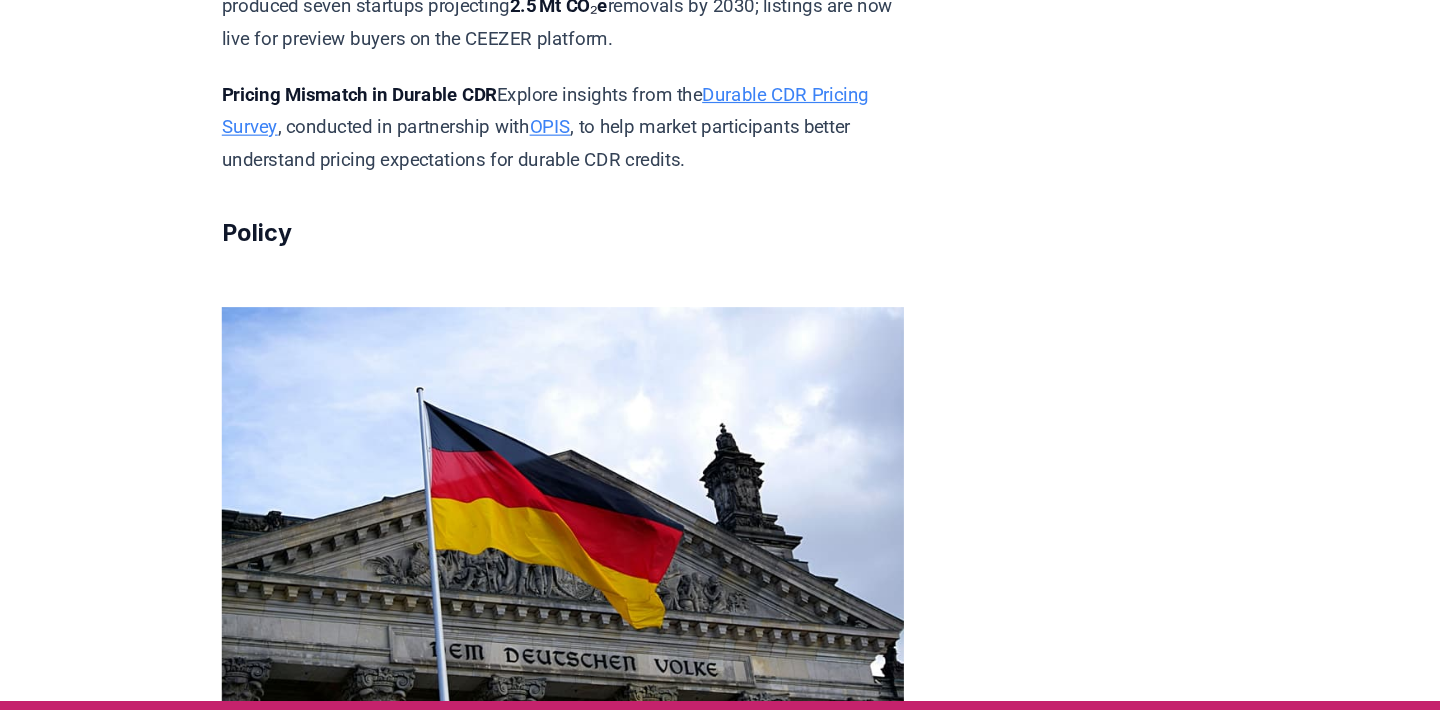 click on "launched" at bounding box center (543, -67) 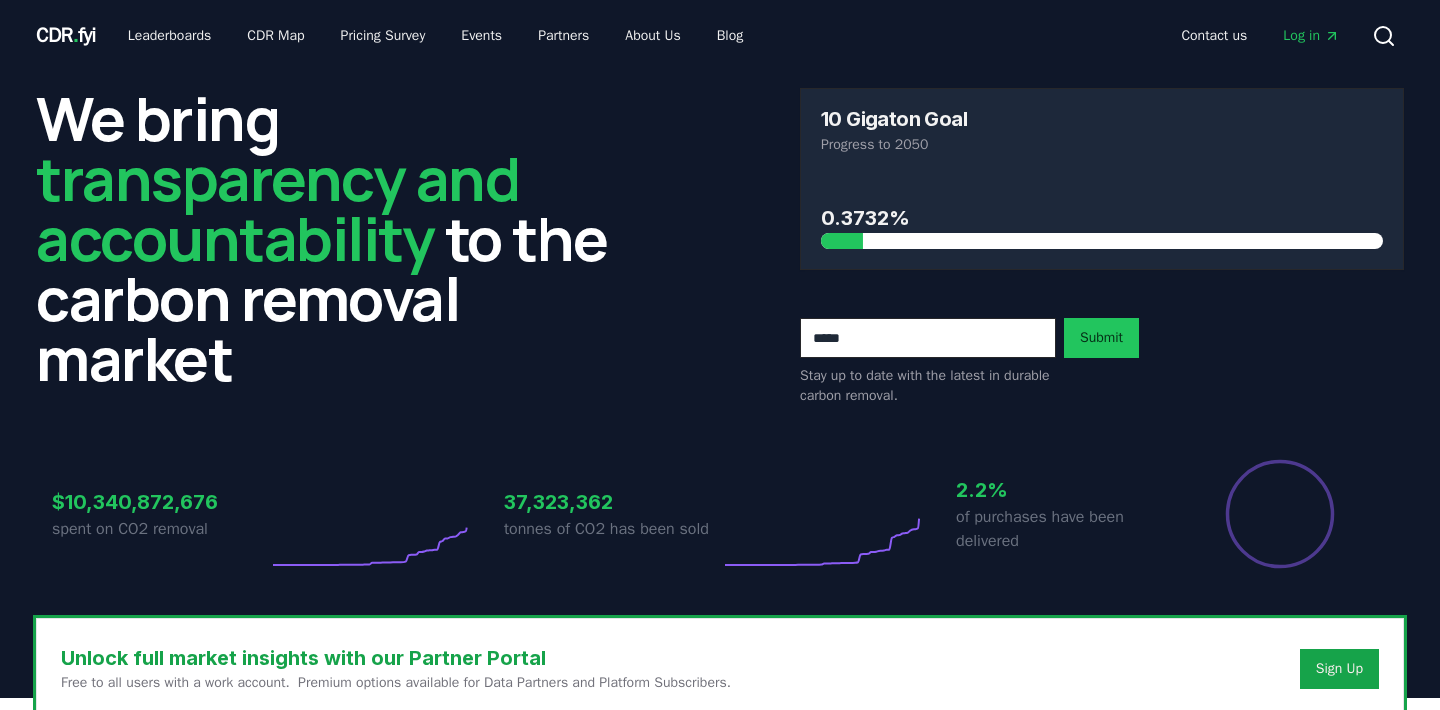 scroll, scrollTop: 0, scrollLeft: 0, axis: both 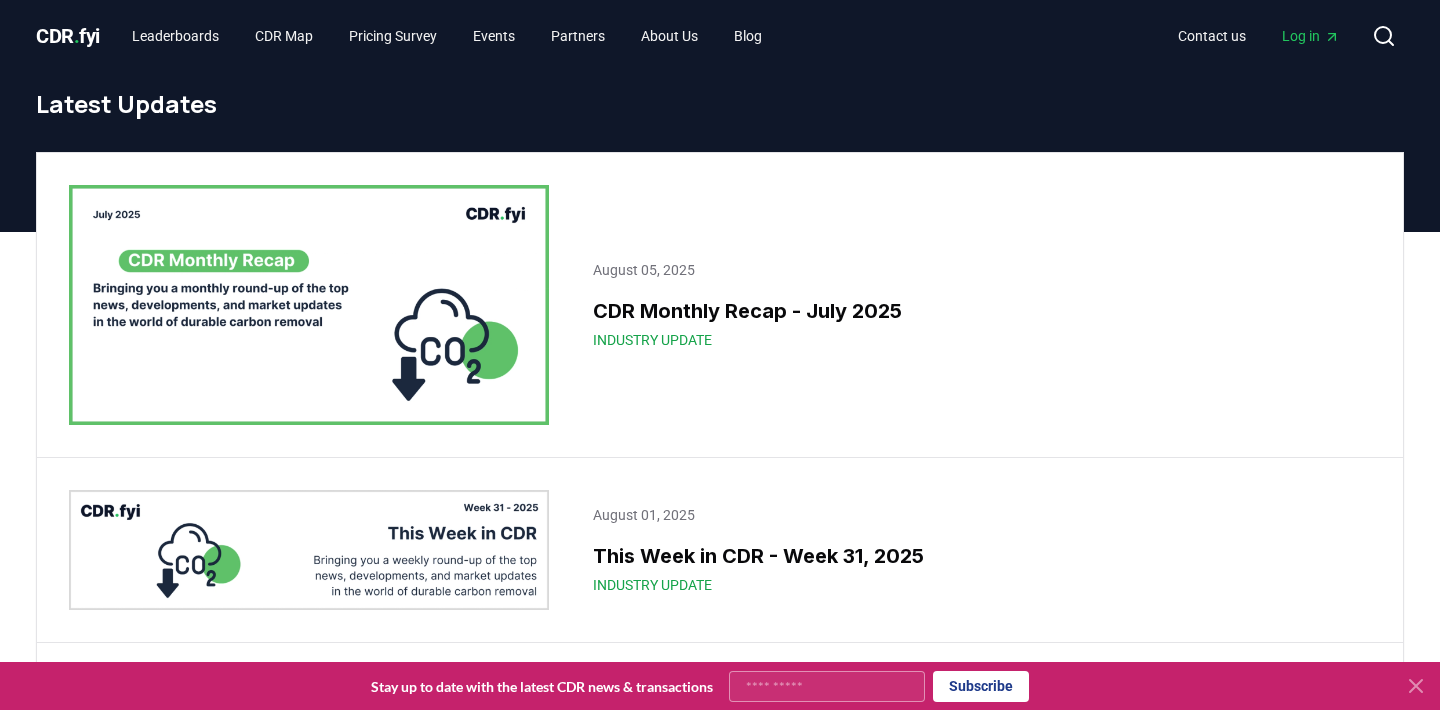 click 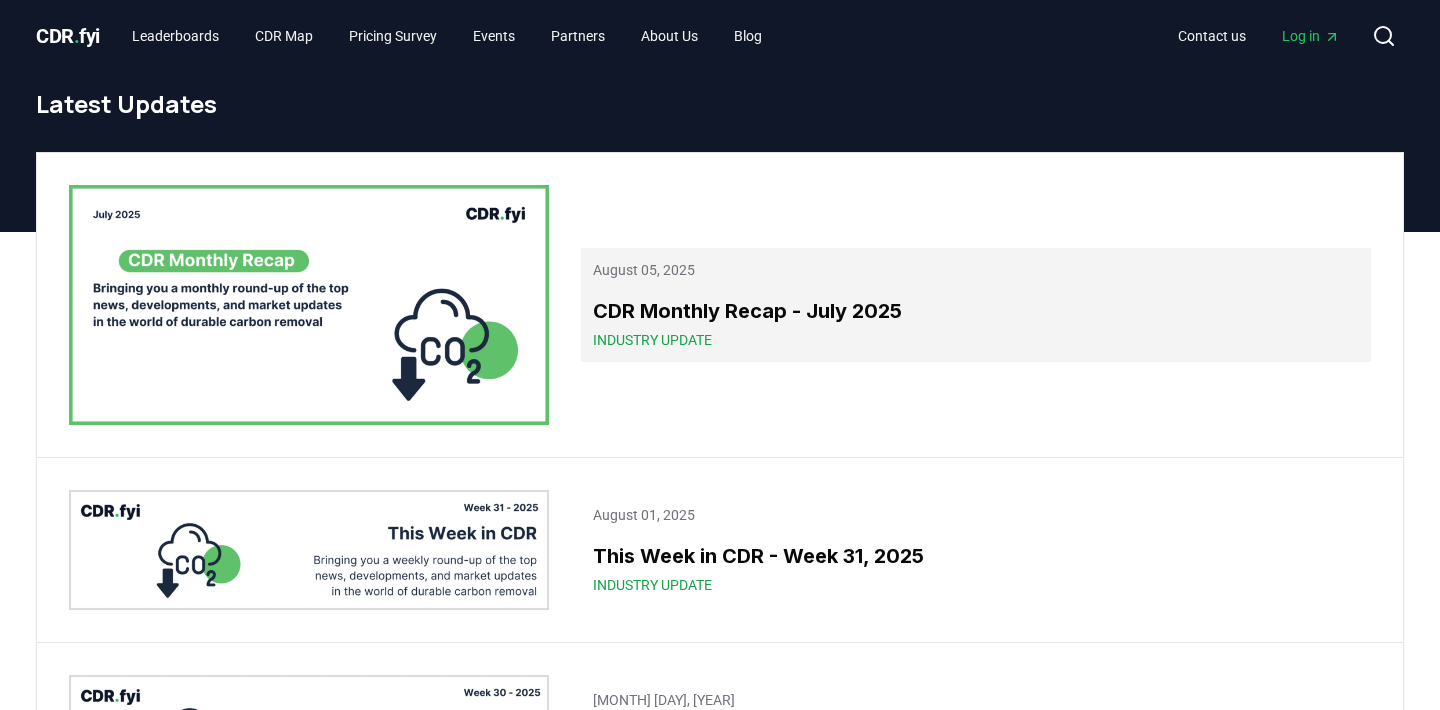 click on "[MONTH] [YEAR] Industry Update" at bounding box center [976, 323] 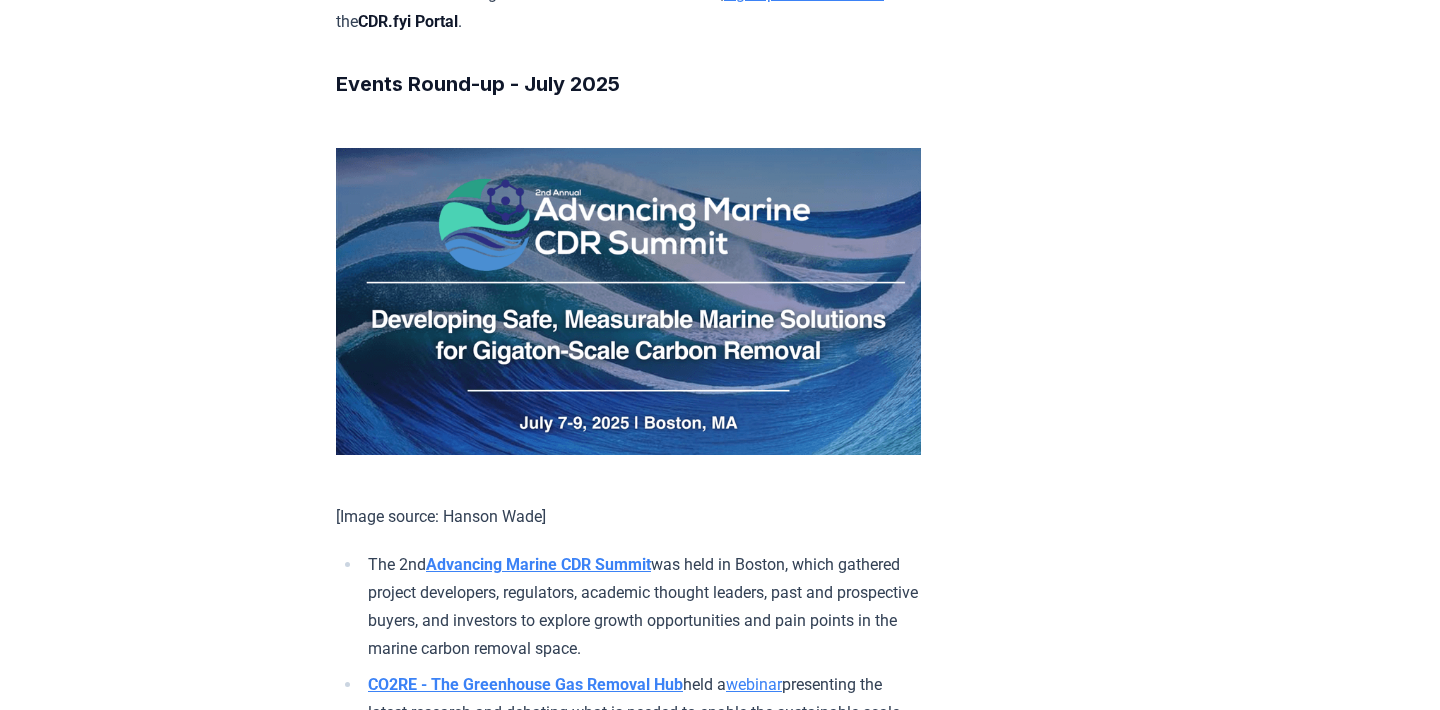 scroll, scrollTop: 12046, scrollLeft: 0, axis: vertical 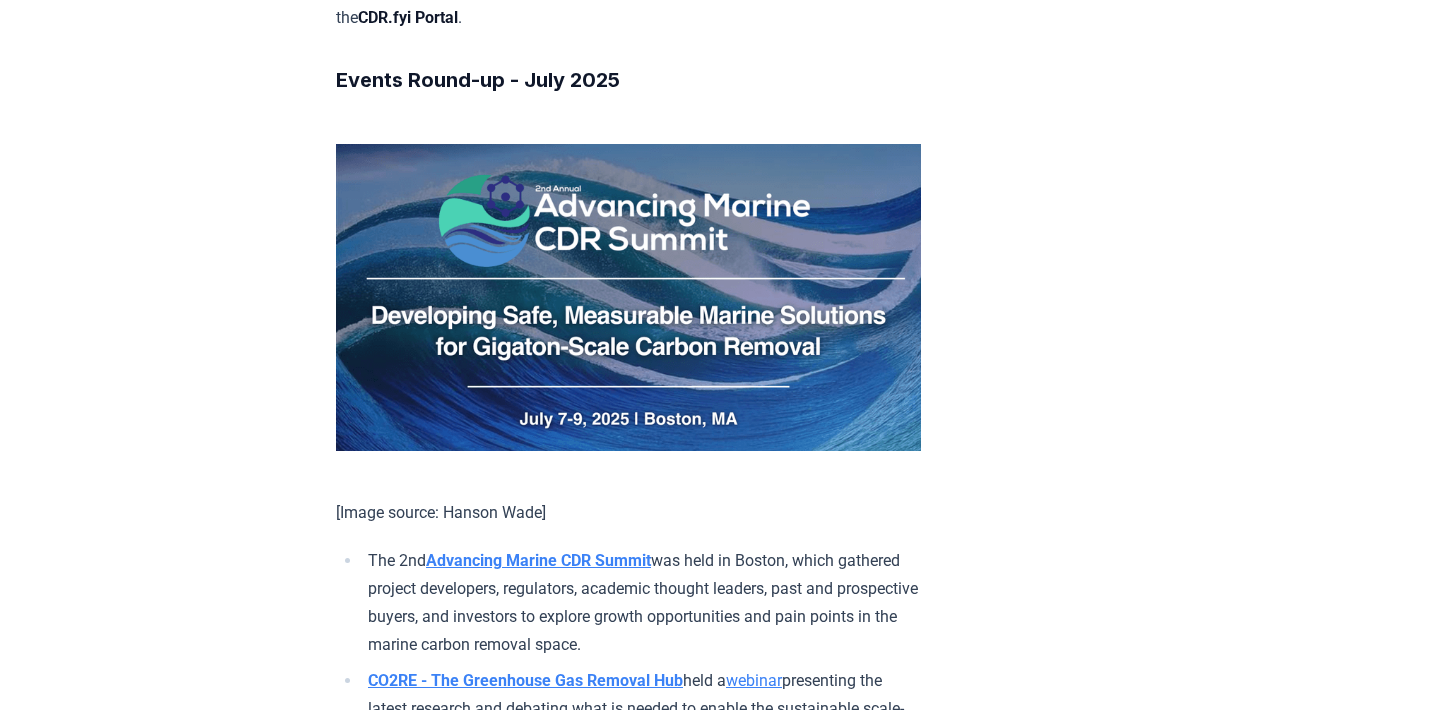 click on "CDR.fyi is a public benefit corporation operating globally. The company has numerous contributors, some of whom have affiliations with companies in the industry, including Milkywire, Charm Industrial, CDRJobs, DVNE and ETH. Data and content published by CDR.fyi, including This Week in CDR, this Monthly Update, and our Quarterly Market Updates, are vetted and reviewed by CDR.fyi representatives with no conflict of interest." at bounding box center (628, 2196) 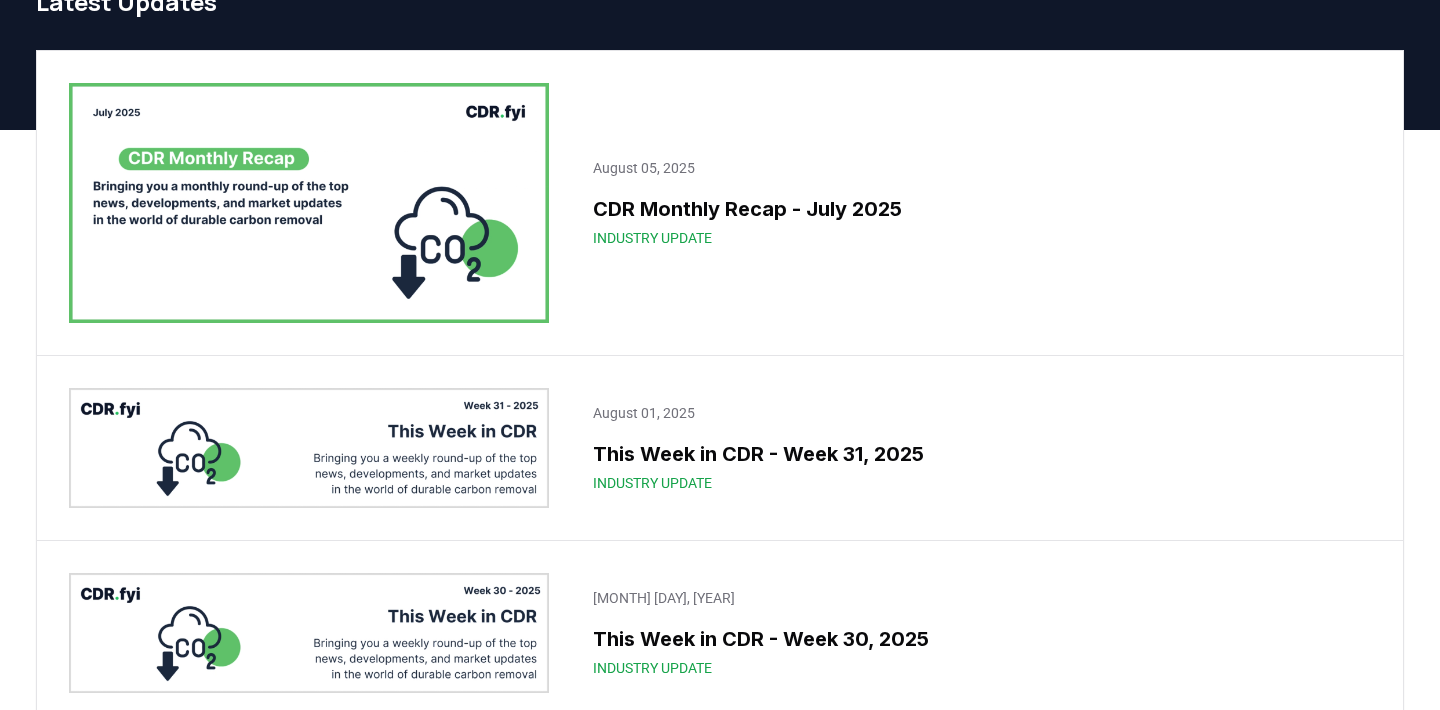 scroll, scrollTop: 0, scrollLeft: 0, axis: both 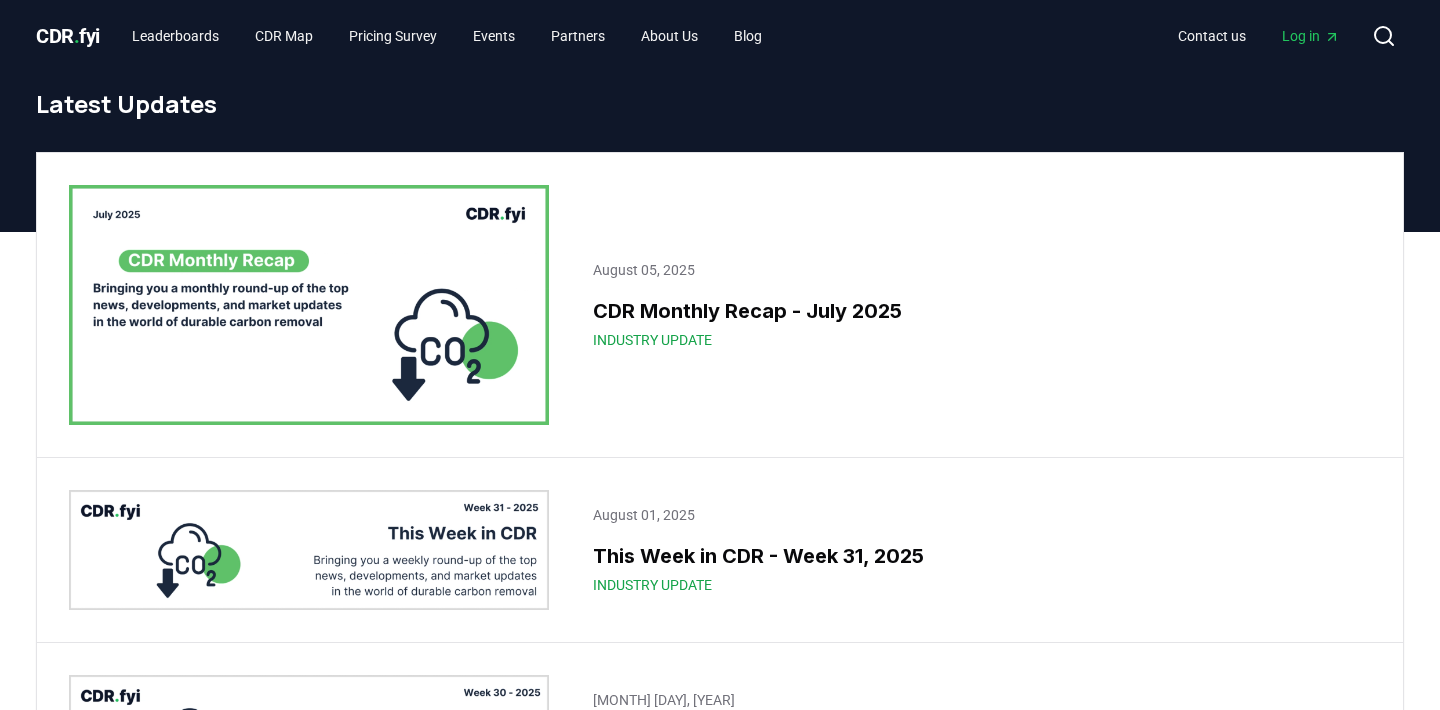 click on "CDR . fyi" at bounding box center [68, 36] 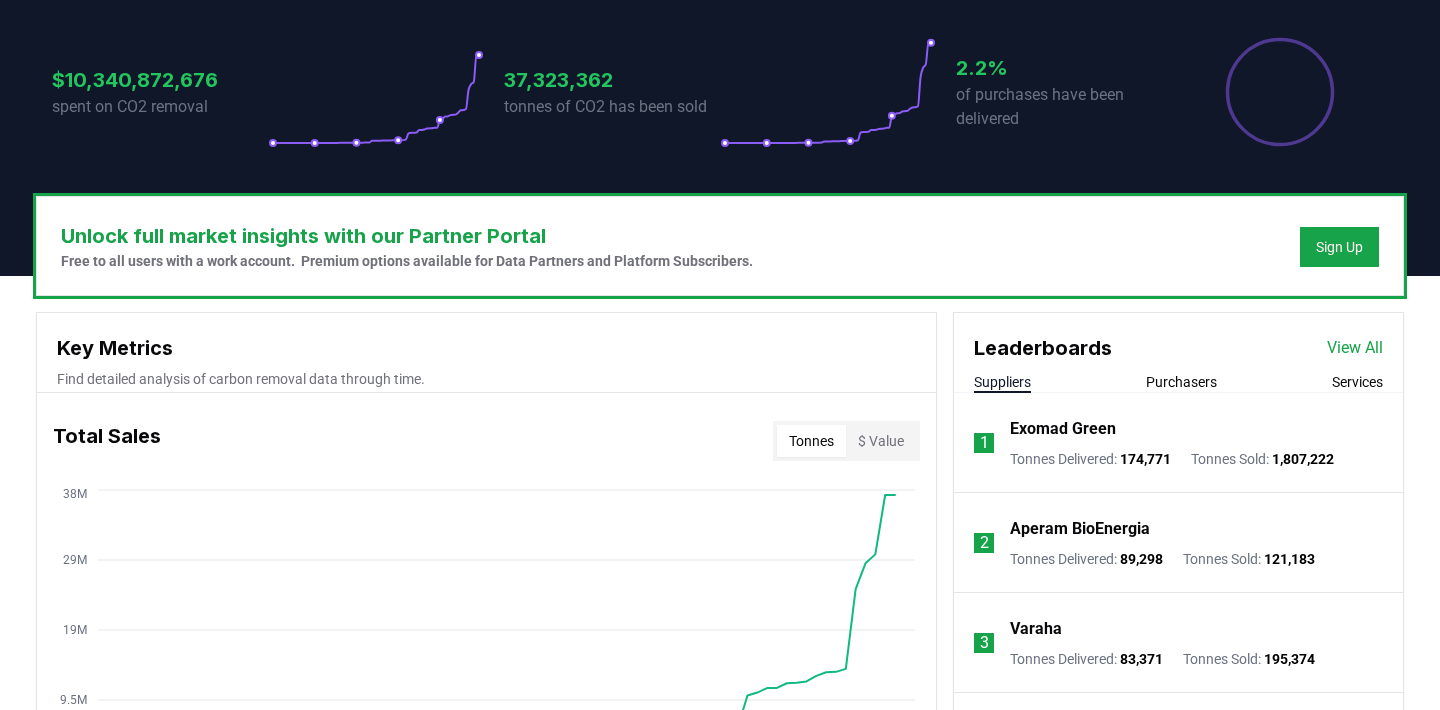 scroll, scrollTop: 606, scrollLeft: 0, axis: vertical 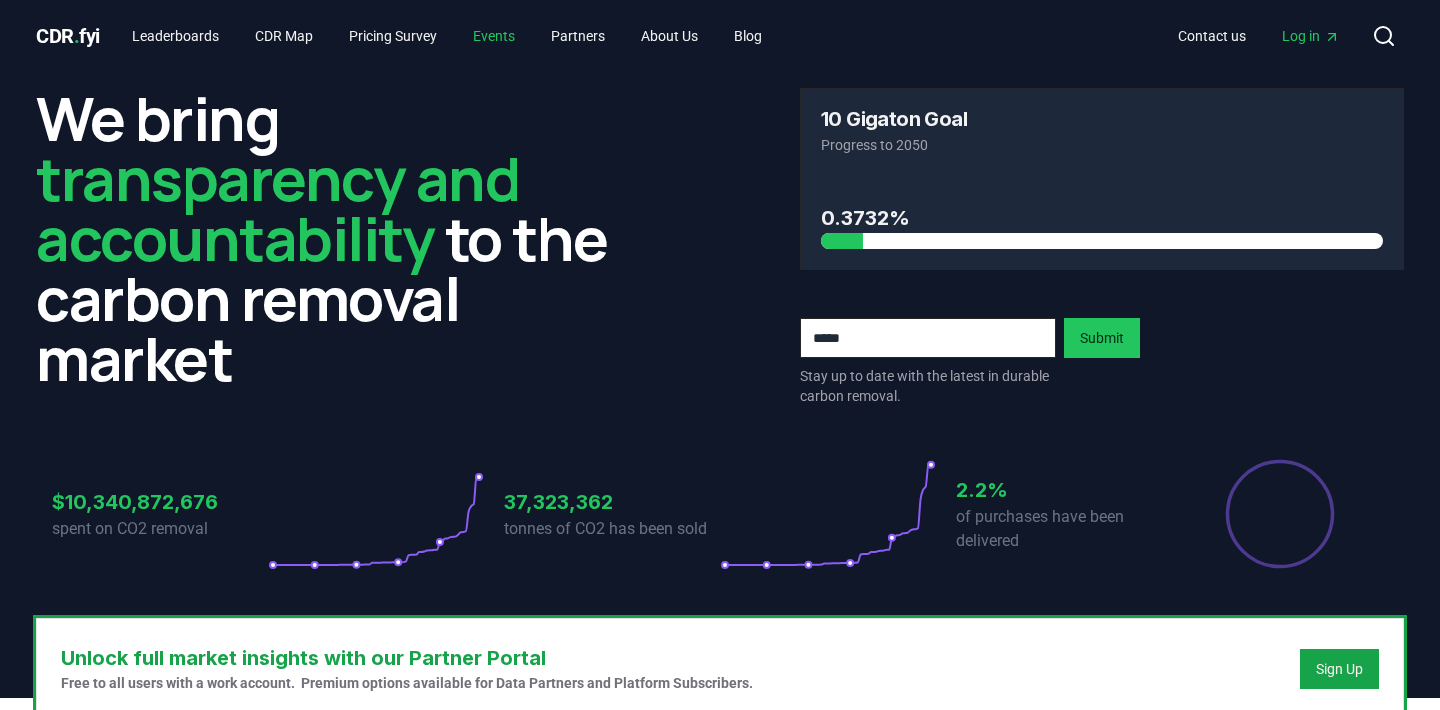 click on "Events" at bounding box center [494, 36] 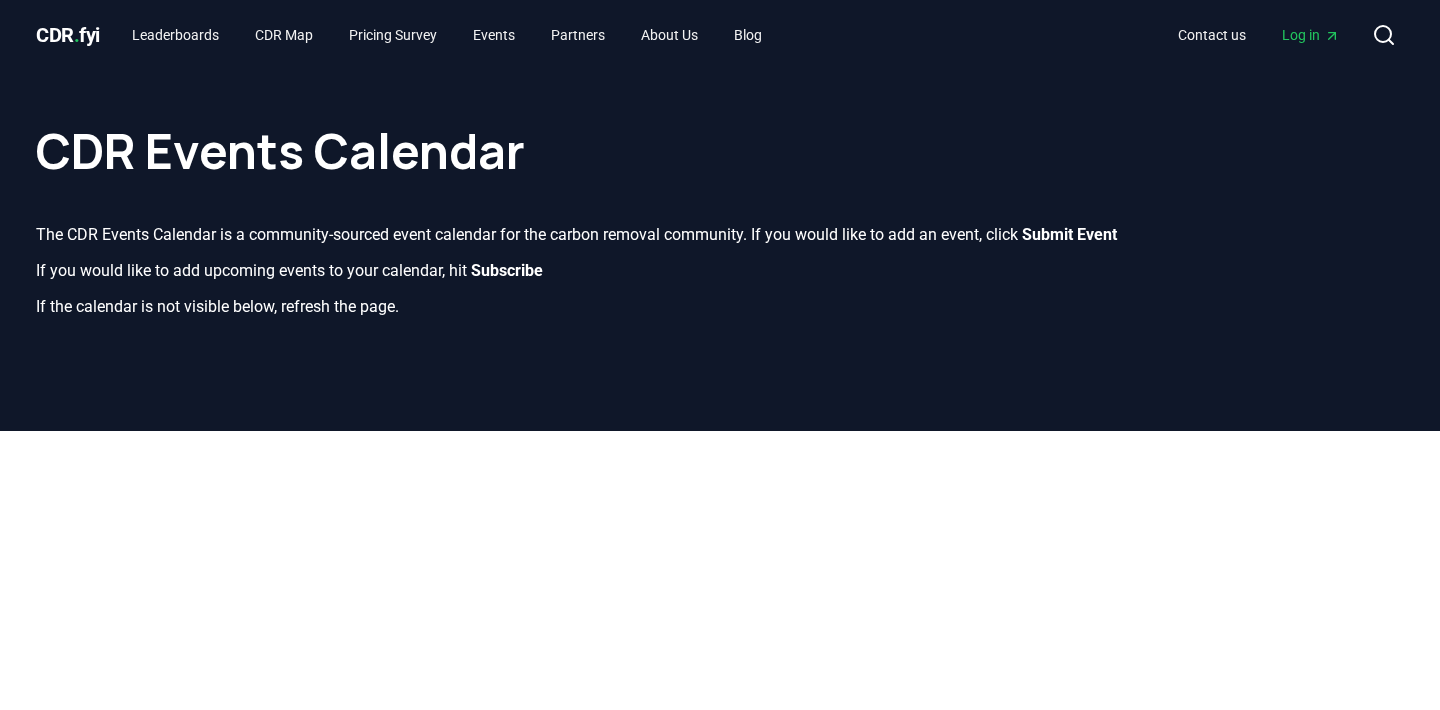 scroll, scrollTop: 0, scrollLeft: 0, axis: both 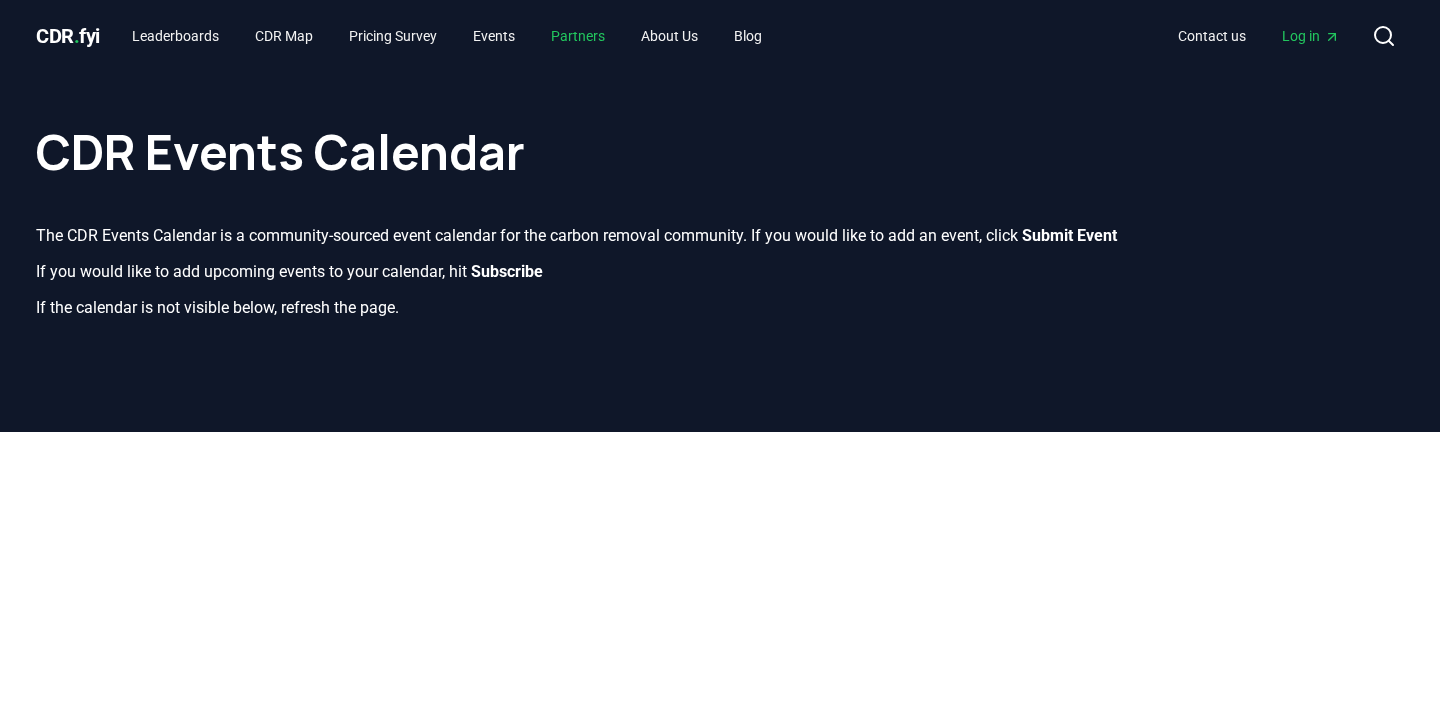 click on "Partners" at bounding box center (578, 36) 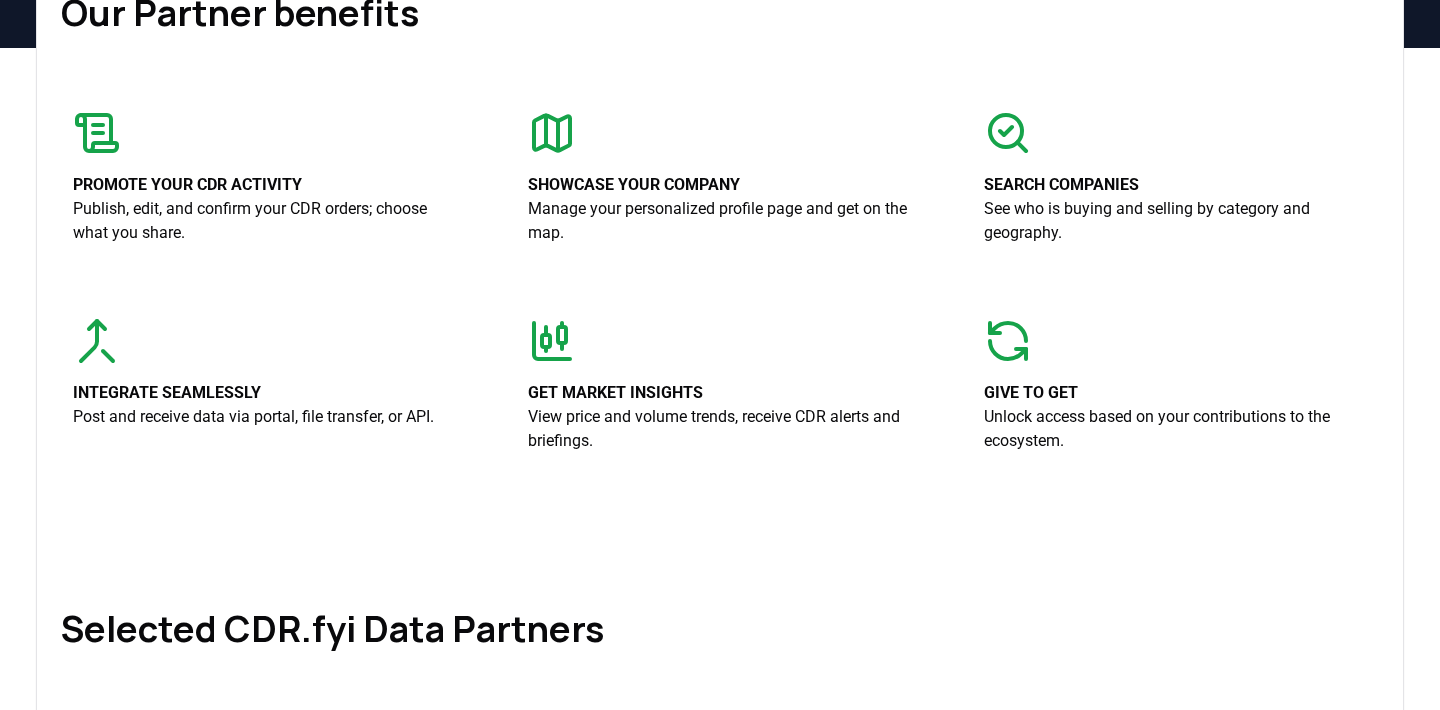 scroll, scrollTop: 0, scrollLeft: 0, axis: both 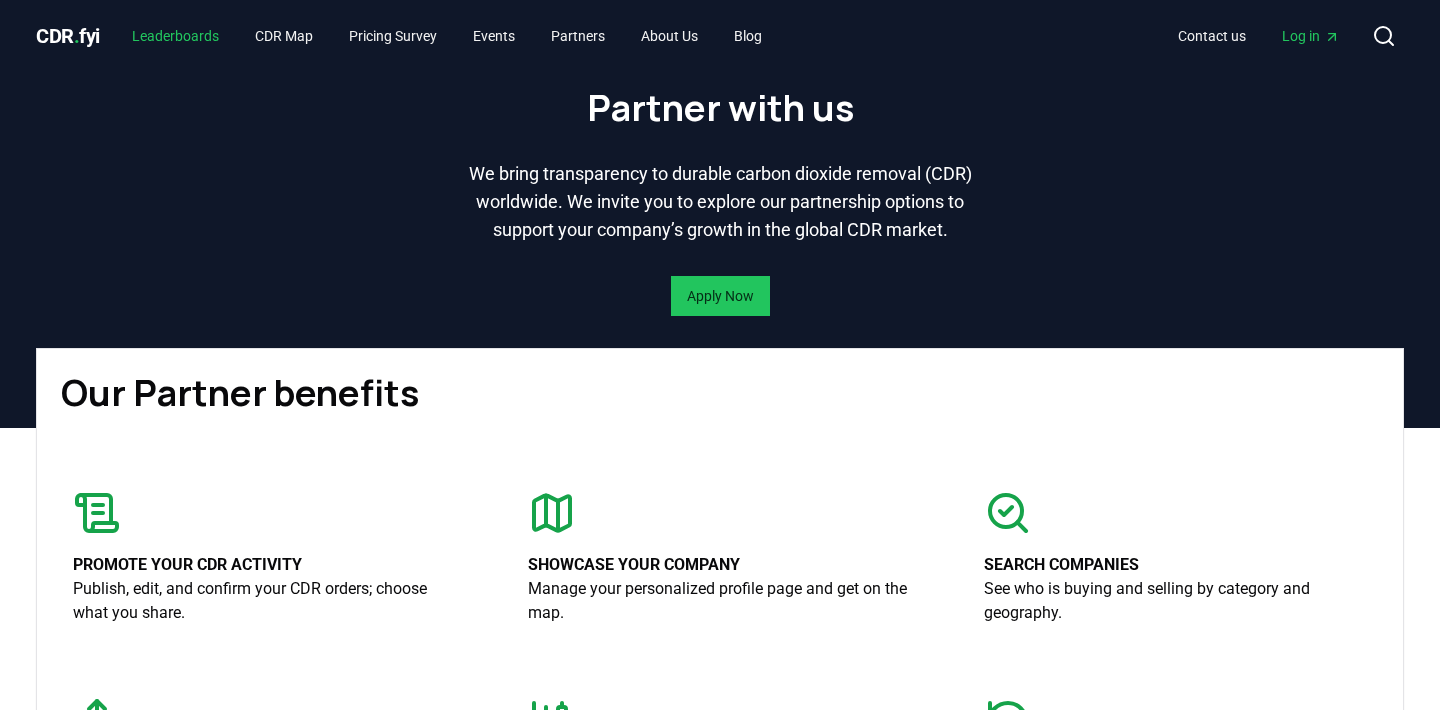 click on "Leaderboards" at bounding box center [175, 36] 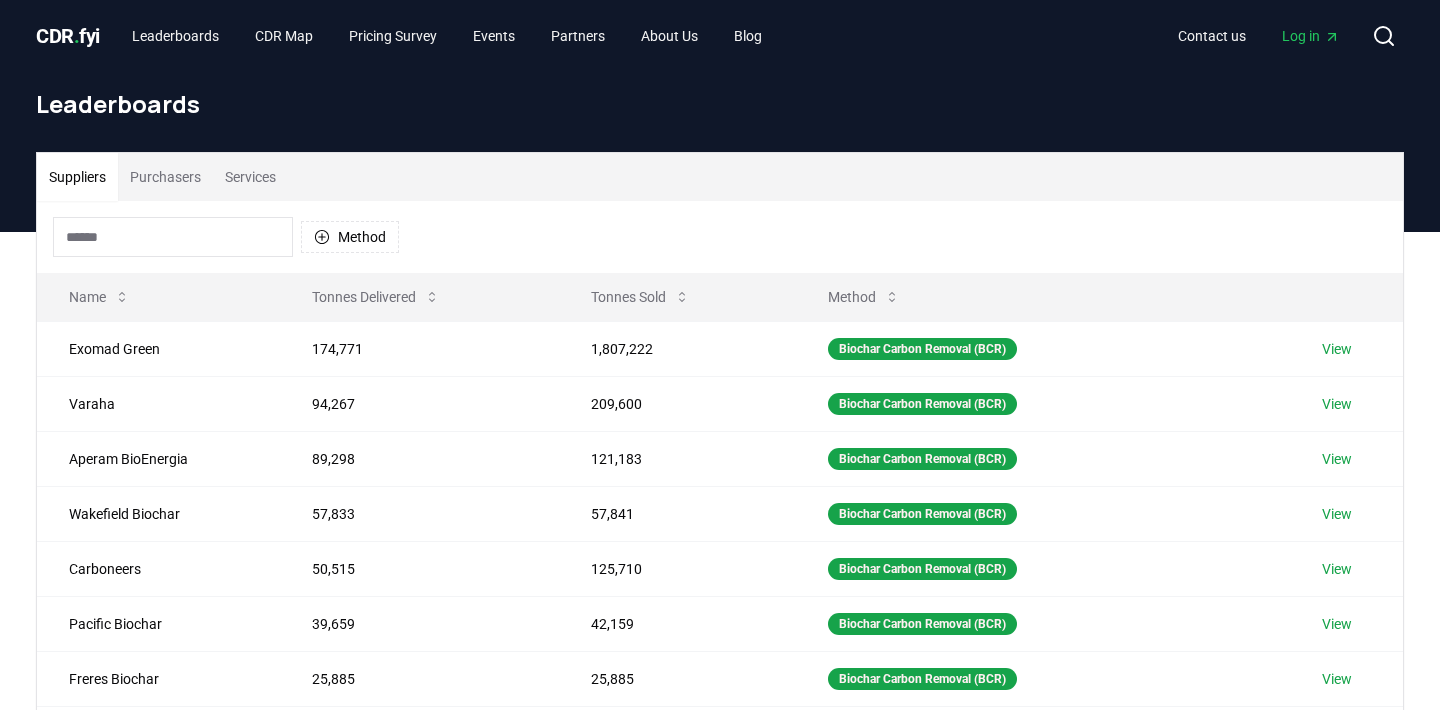 click on "Purchasers" at bounding box center (165, 177) 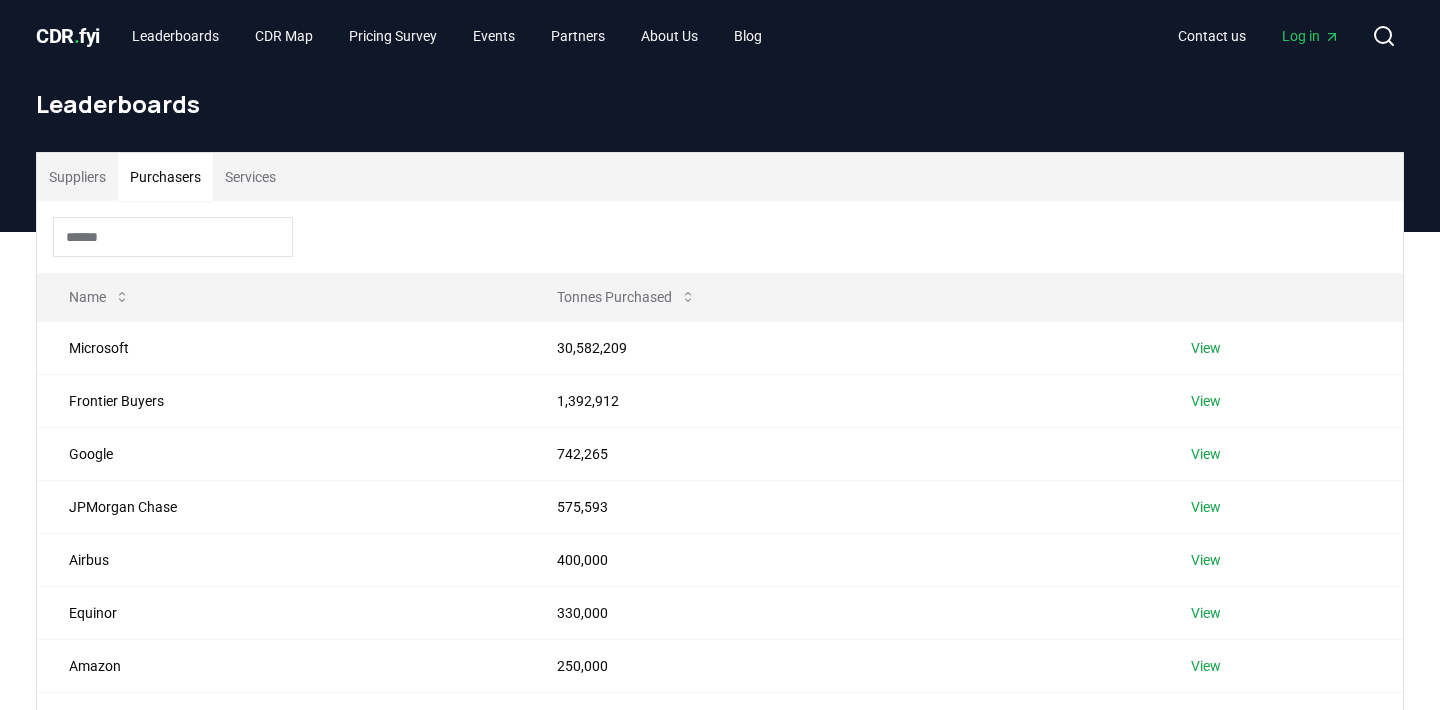 click on "Services" at bounding box center [250, 177] 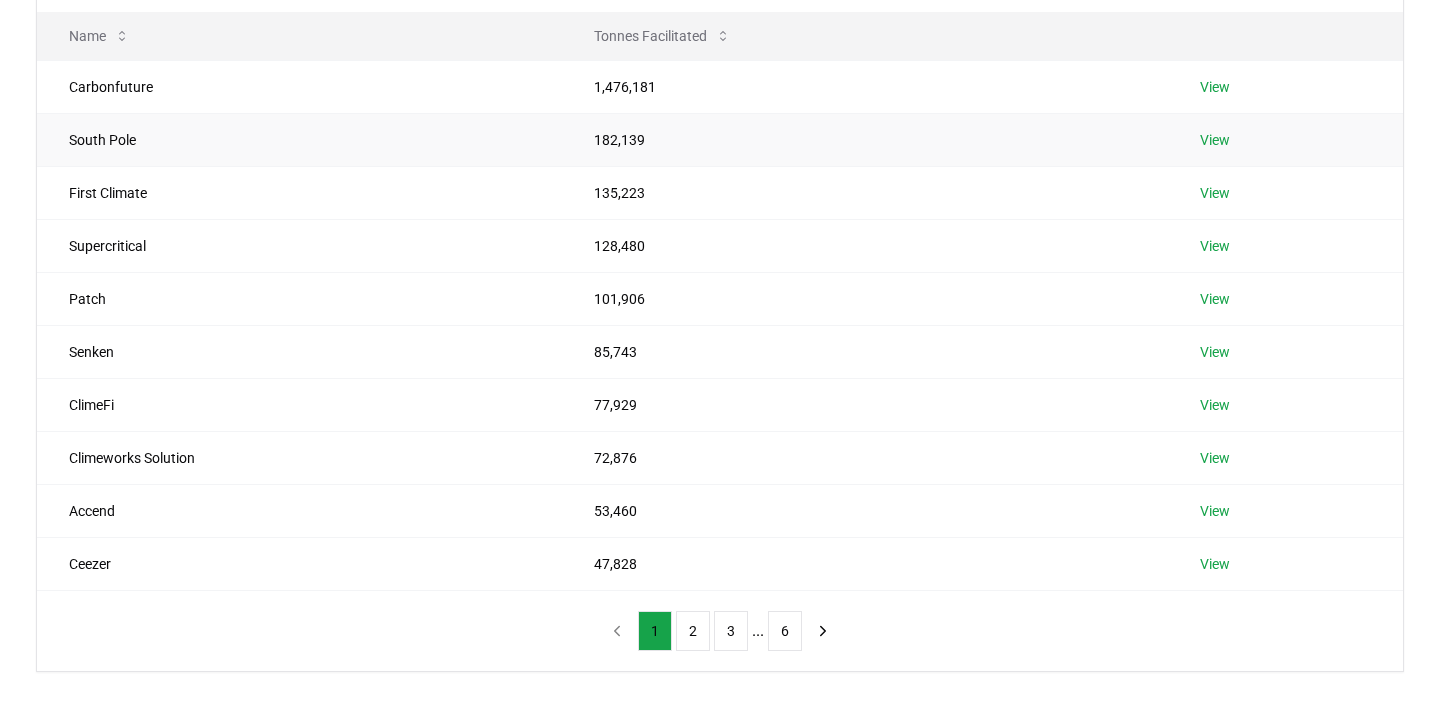 scroll, scrollTop: 314, scrollLeft: 0, axis: vertical 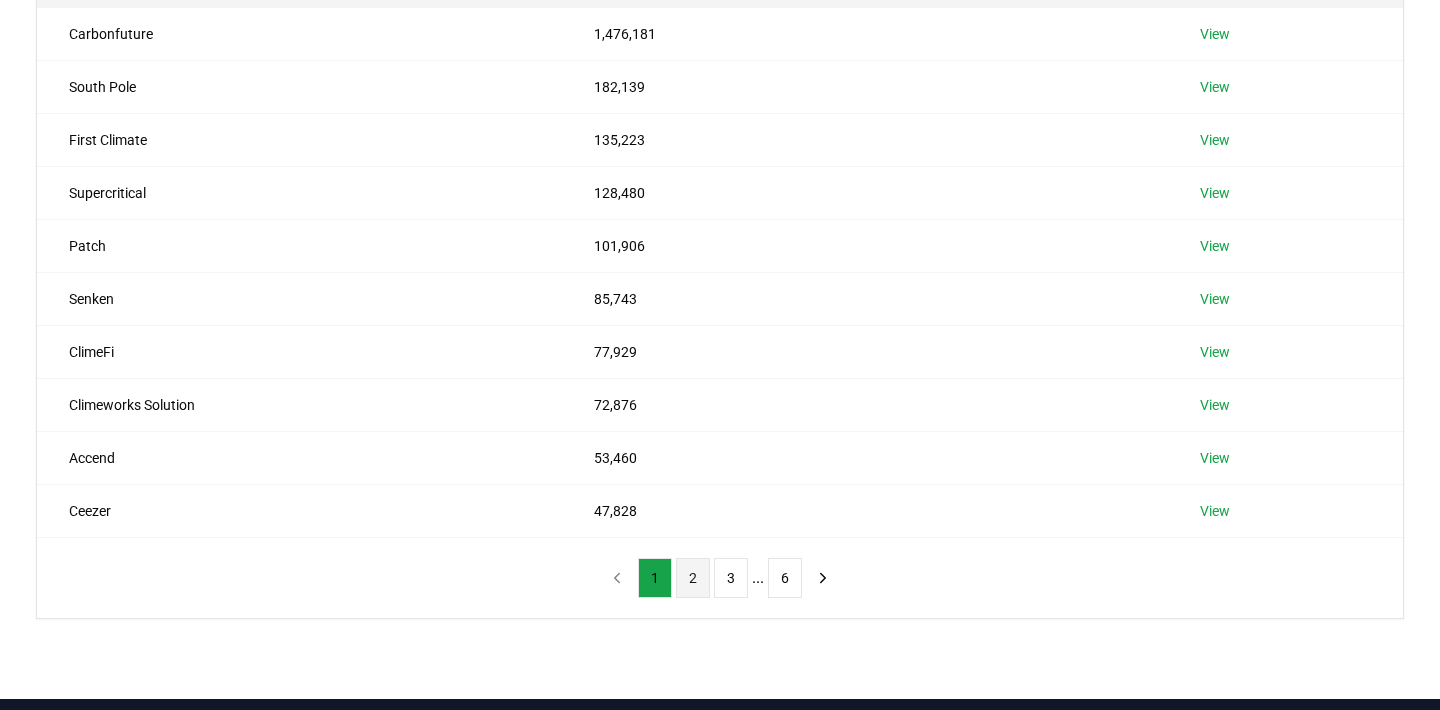 click on "2" at bounding box center [693, 578] 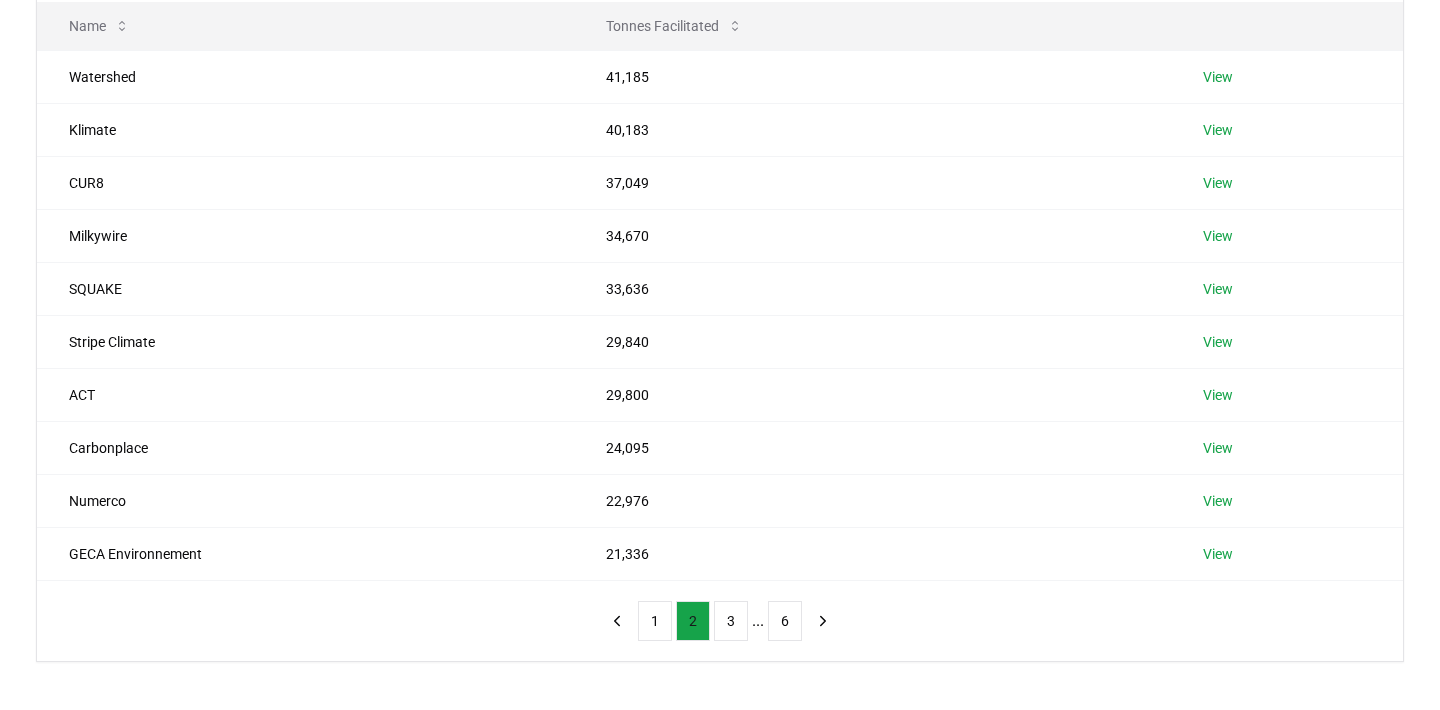 scroll, scrollTop: 274, scrollLeft: 0, axis: vertical 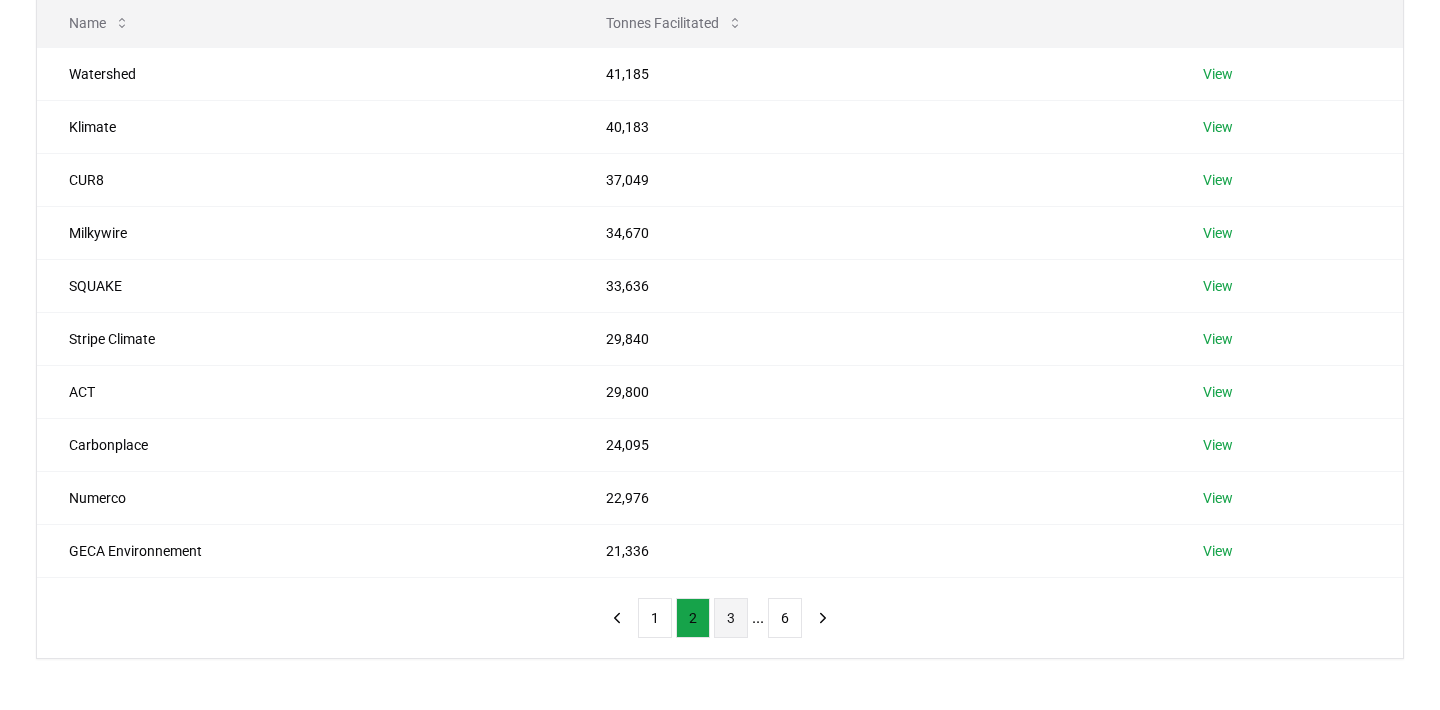 click on "3" at bounding box center (731, 618) 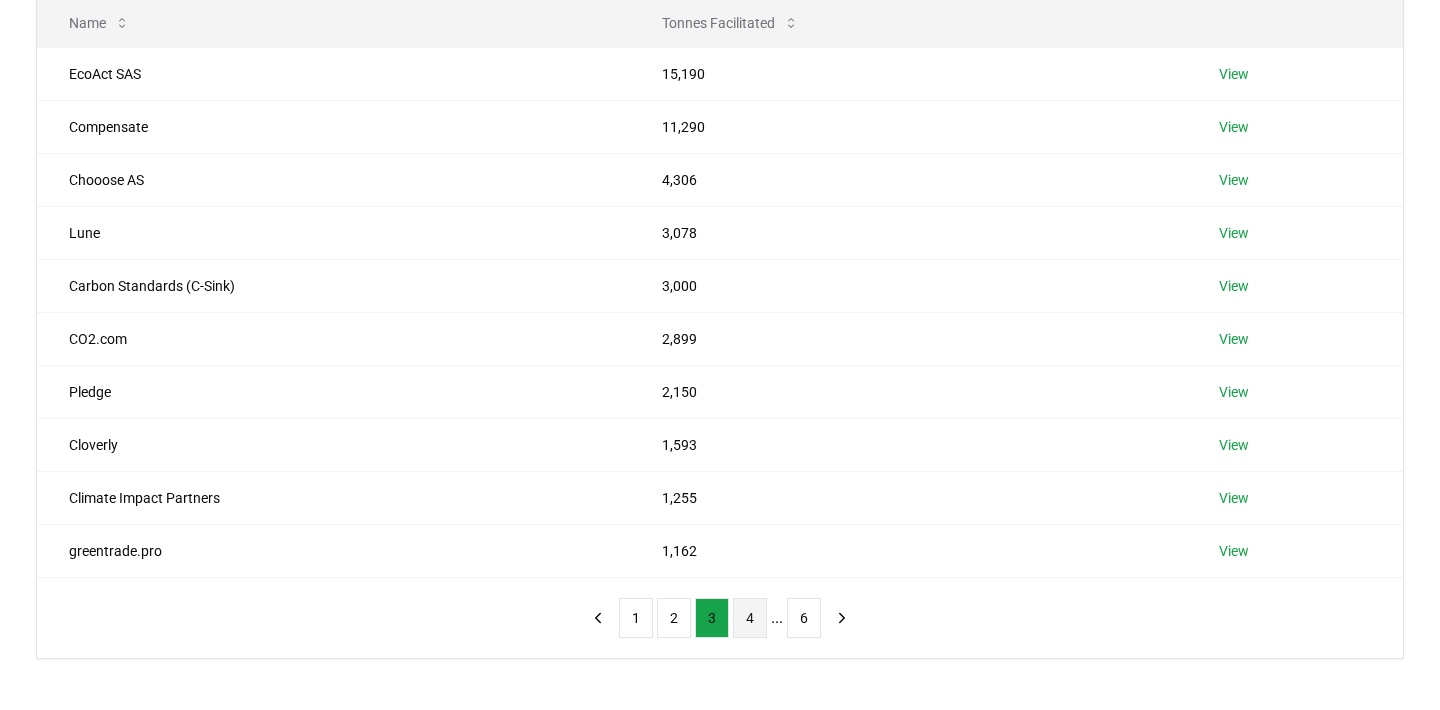 click on "4" at bounding box center [750, 618] 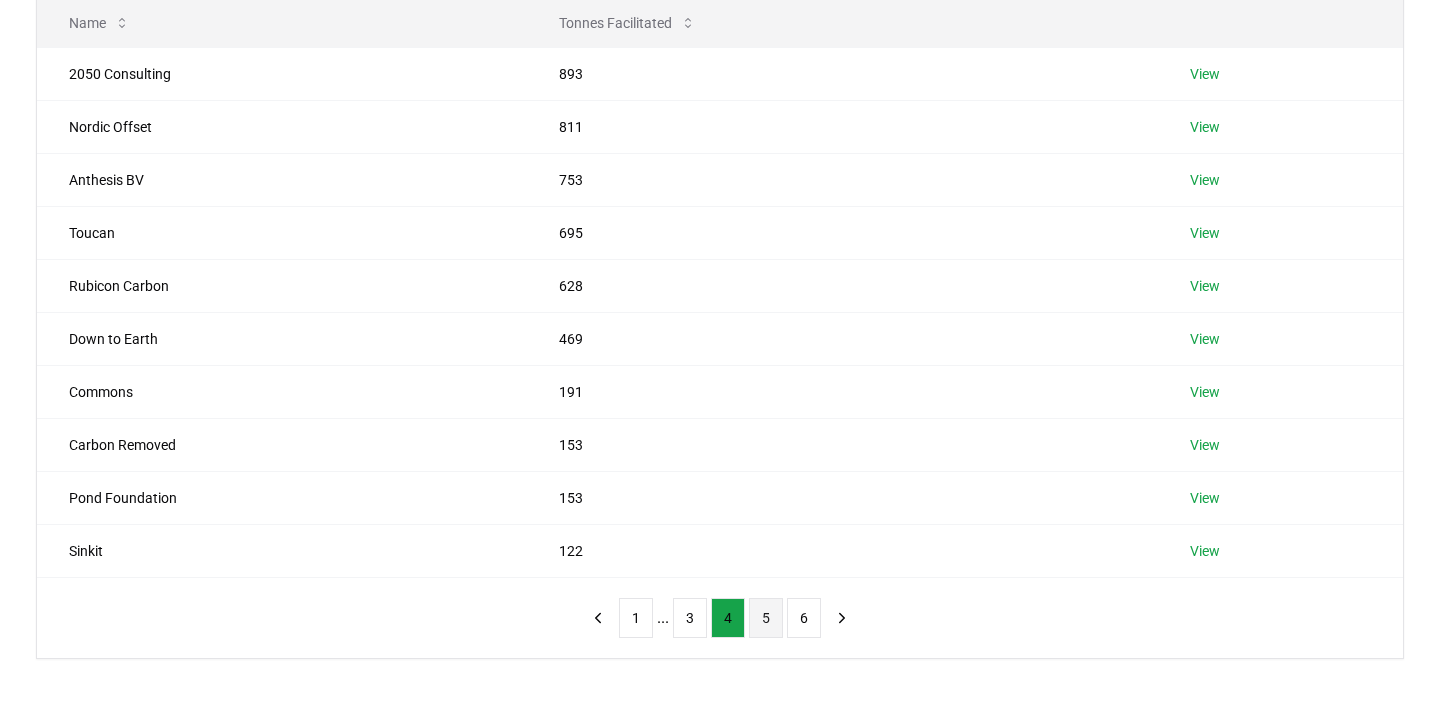 click on "5" at bounding box center (766, 618) 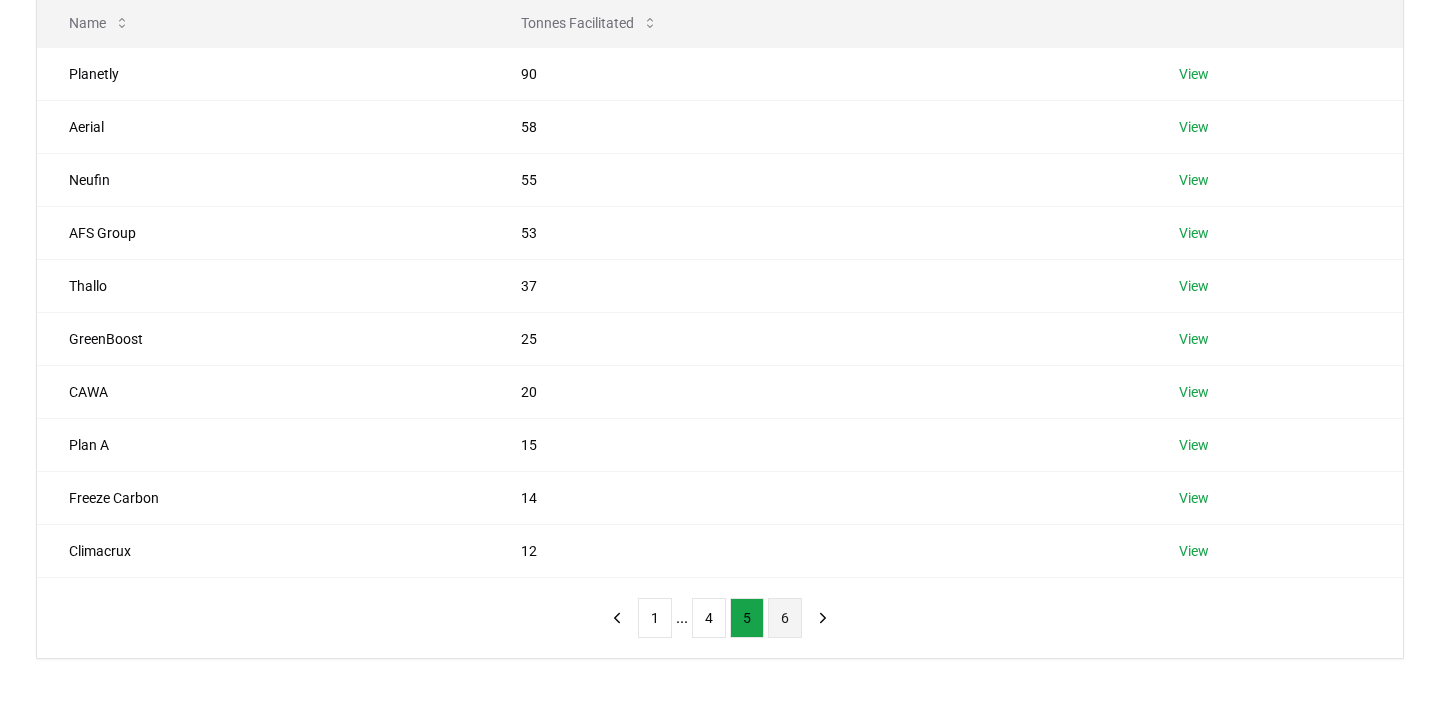 click on "6" at bounding box center [785, 618] 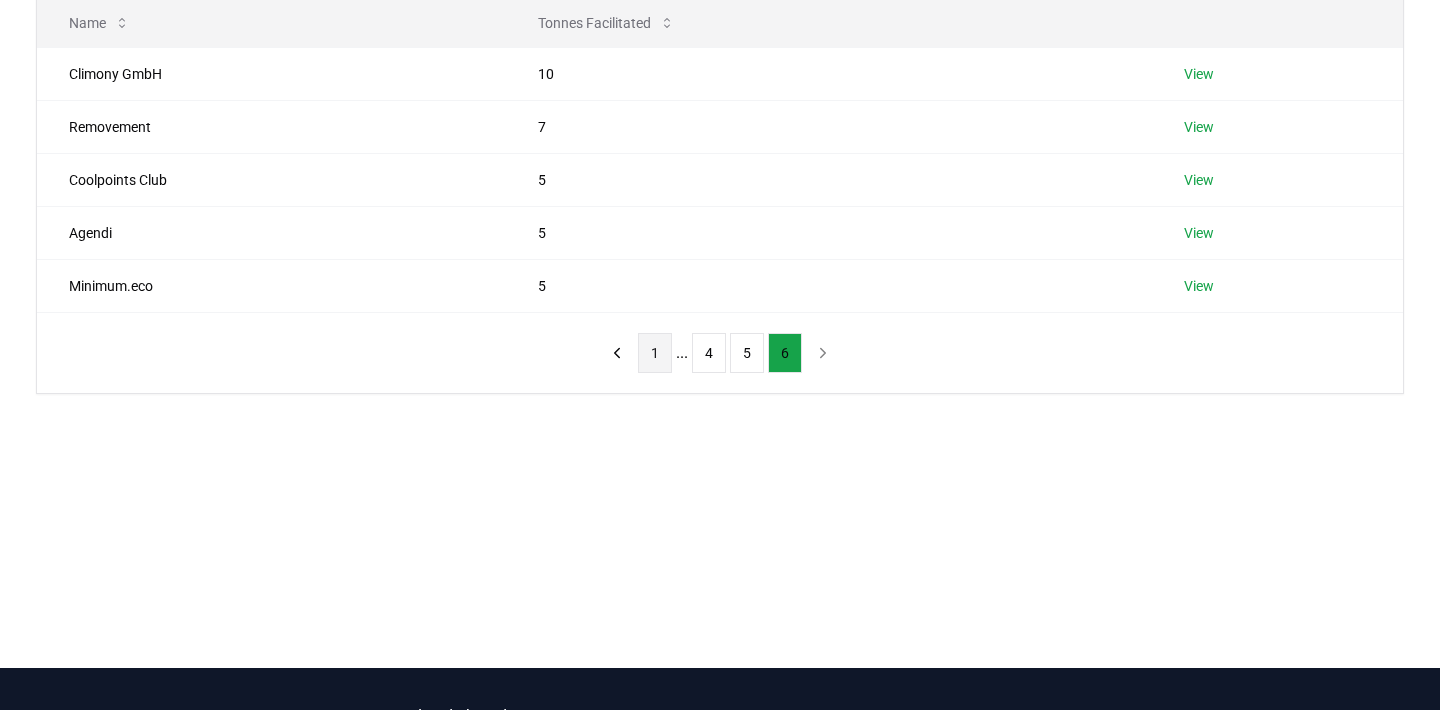 click on "1" at bounding box center (655, 353) 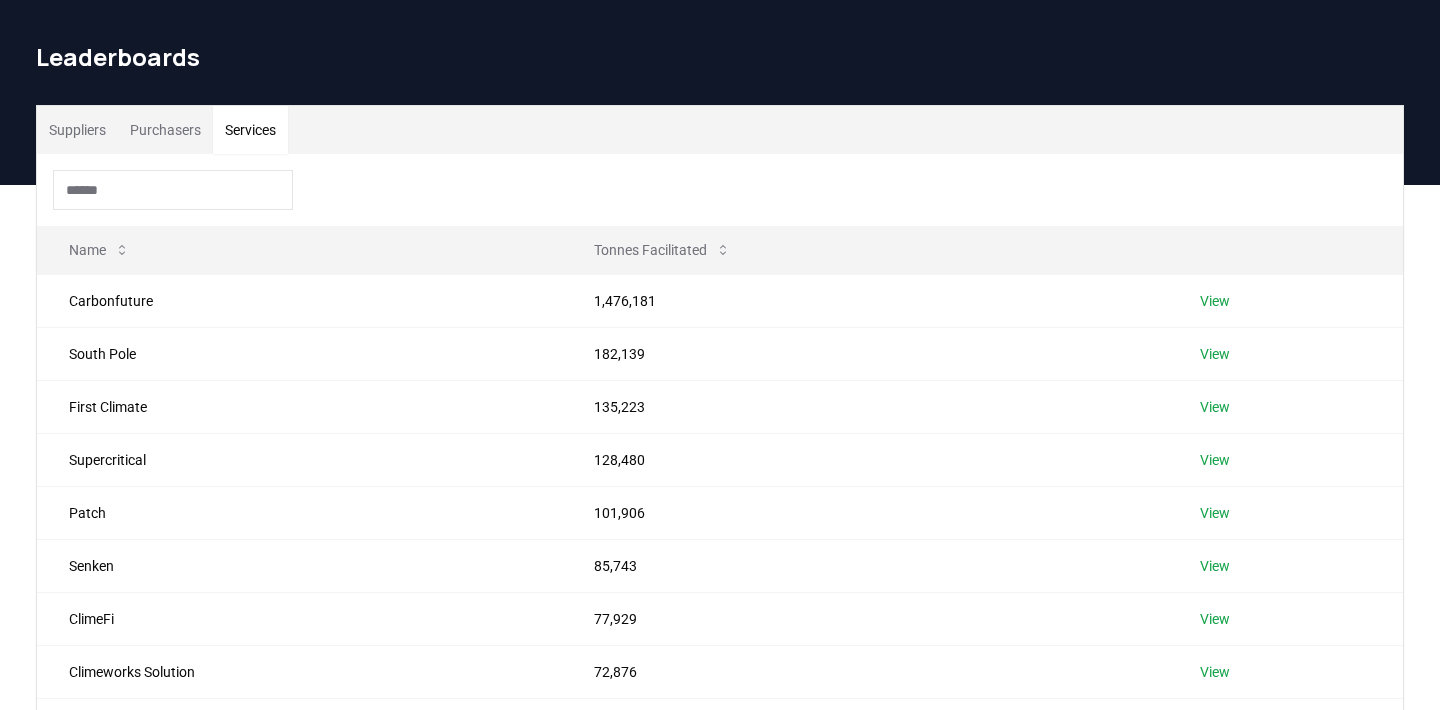 scroll, scrollTop: 0, scrollLeft: 0, axis: both 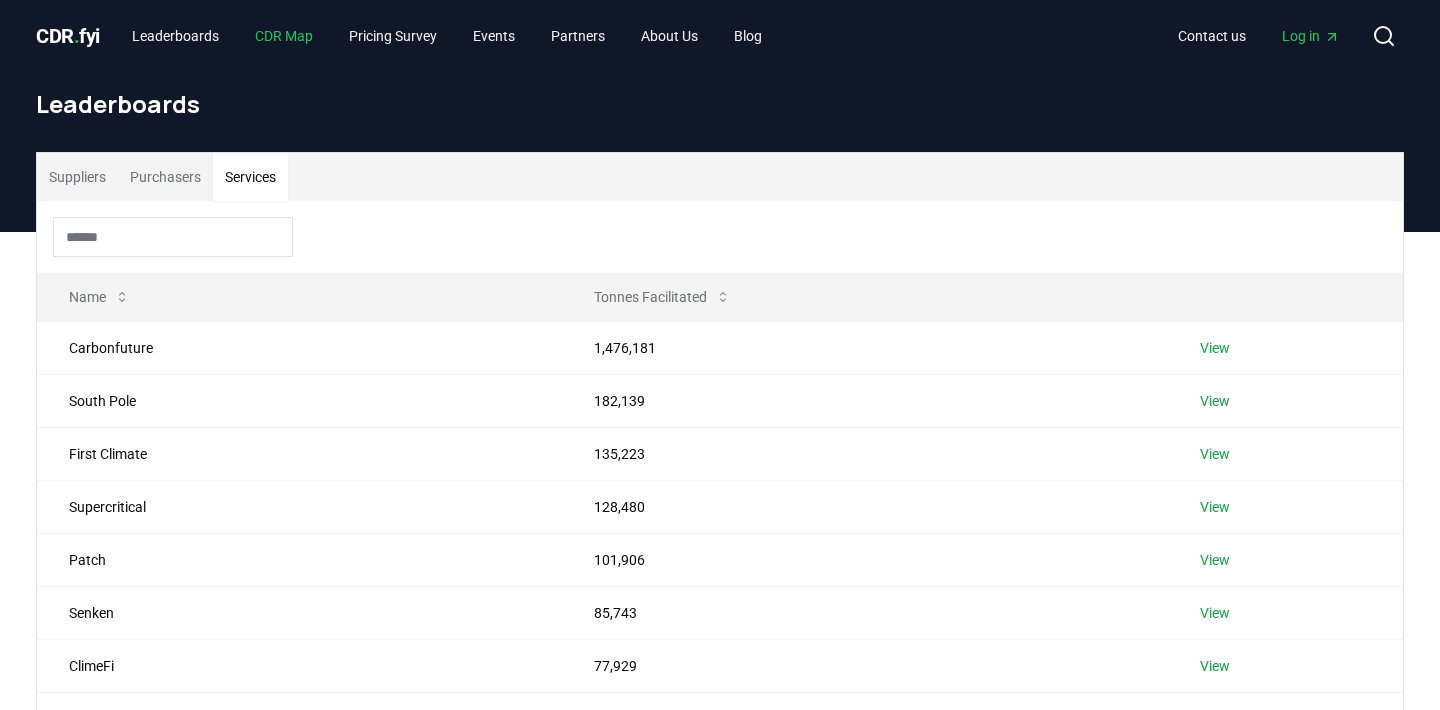 click on "CDR Map" at bounding box center (284, 36) 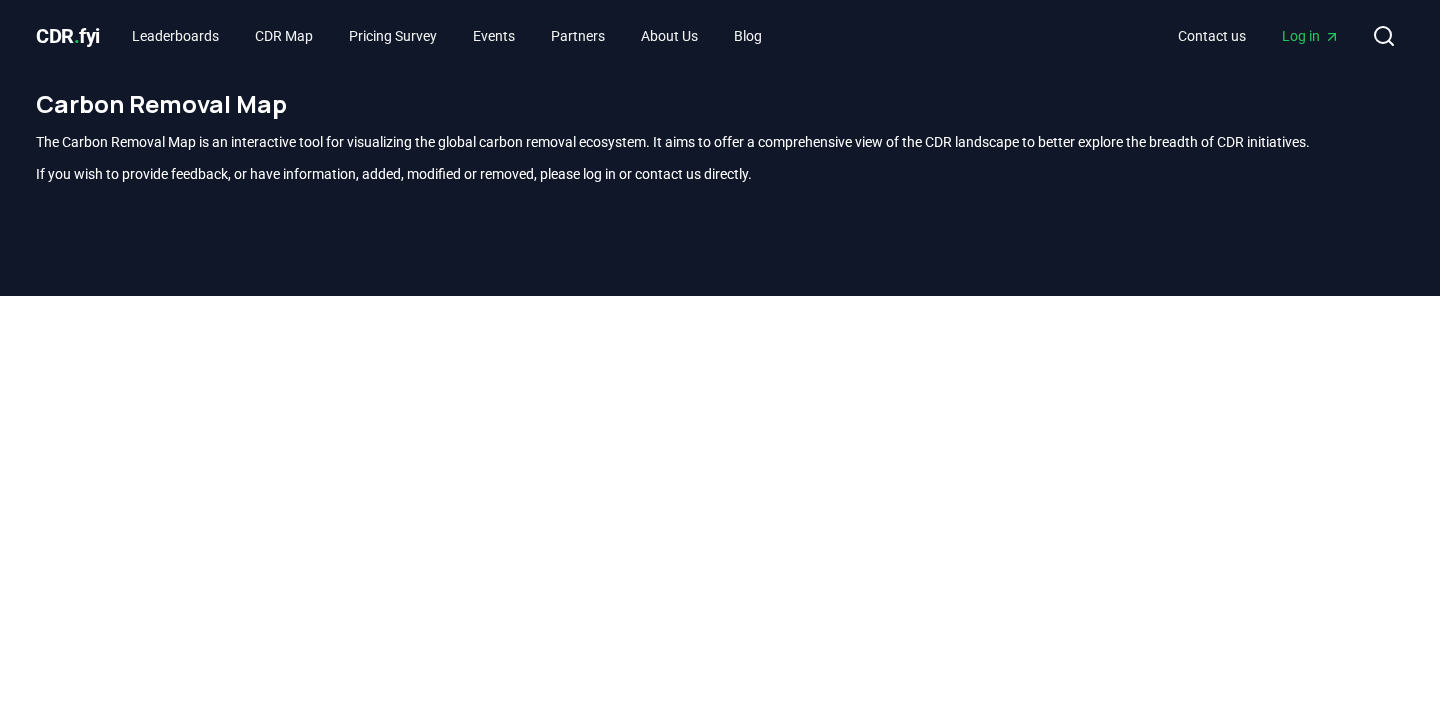 click on "CDR . fyi" at bounding box center (68, 36) 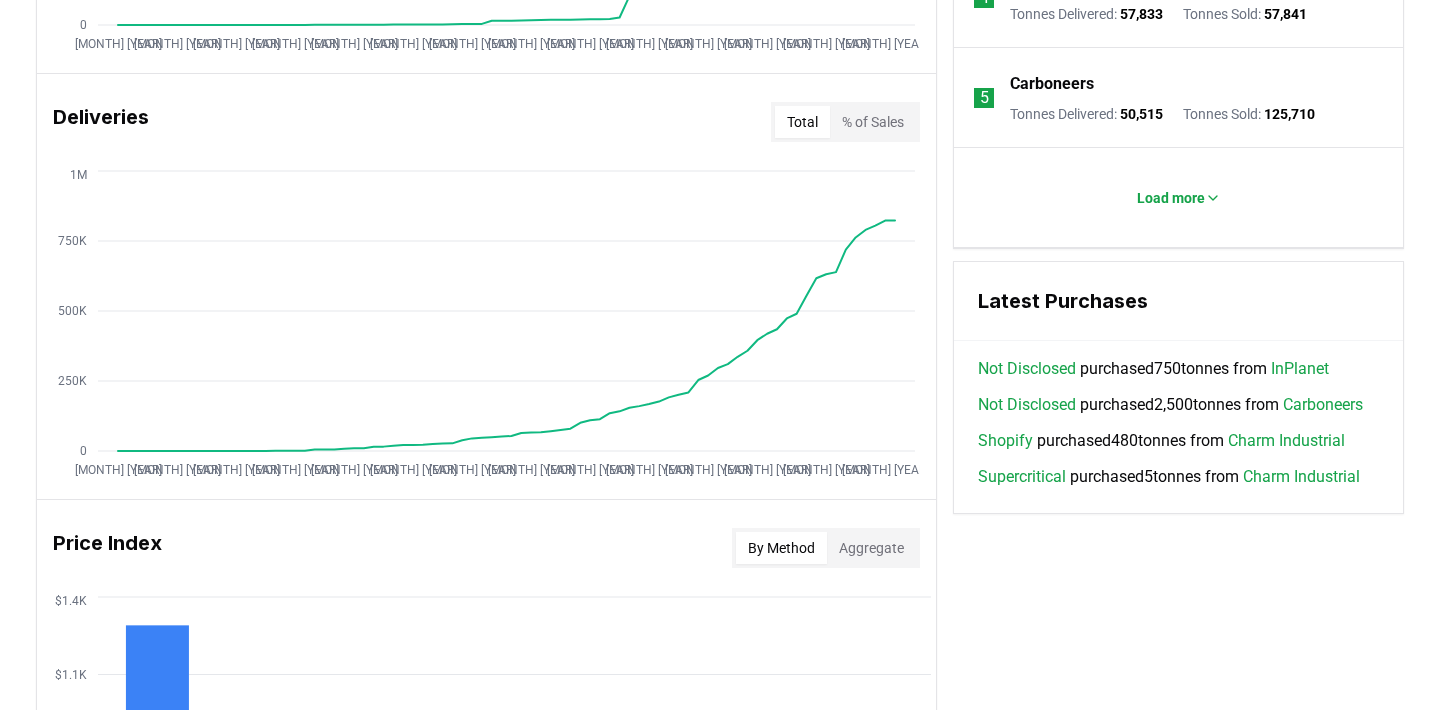 scroll, scrollTop: 0, scrollLeft: 0, axis: both 